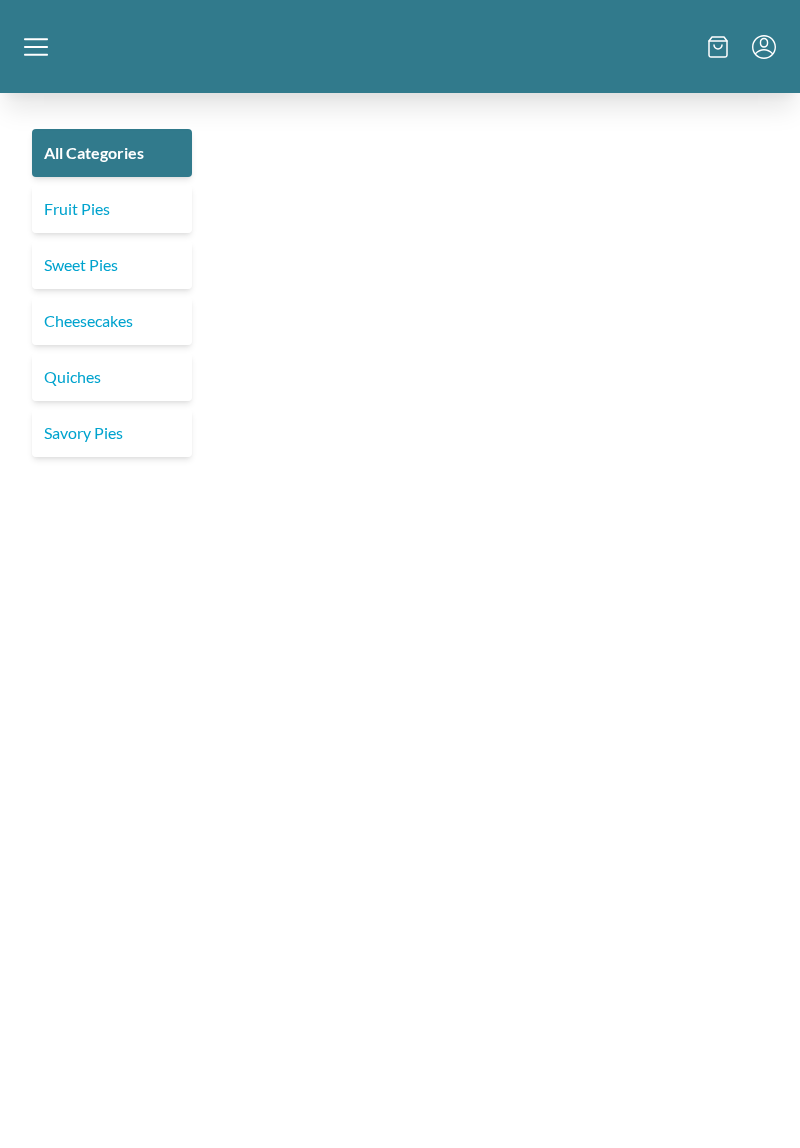 scroll, scrollTop: 0, scrollLeft: 0, axis: both 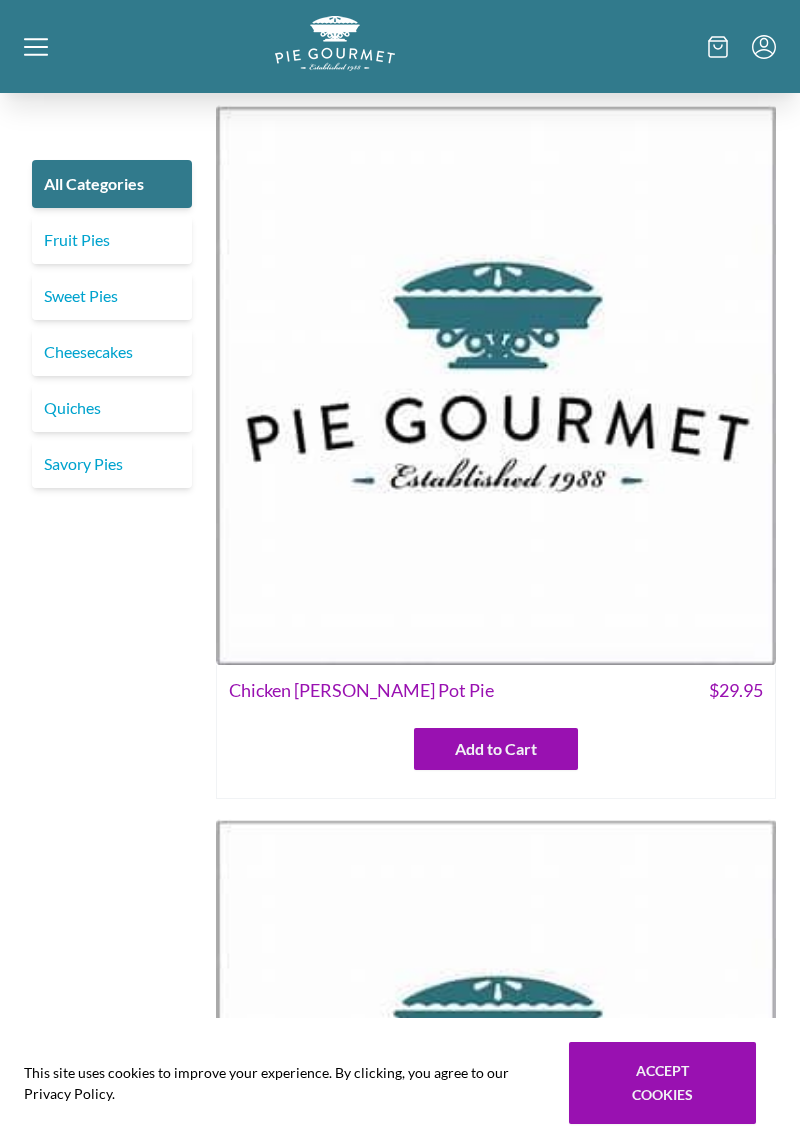 click on "Fruit Pies" at bounding box center (112, 240) 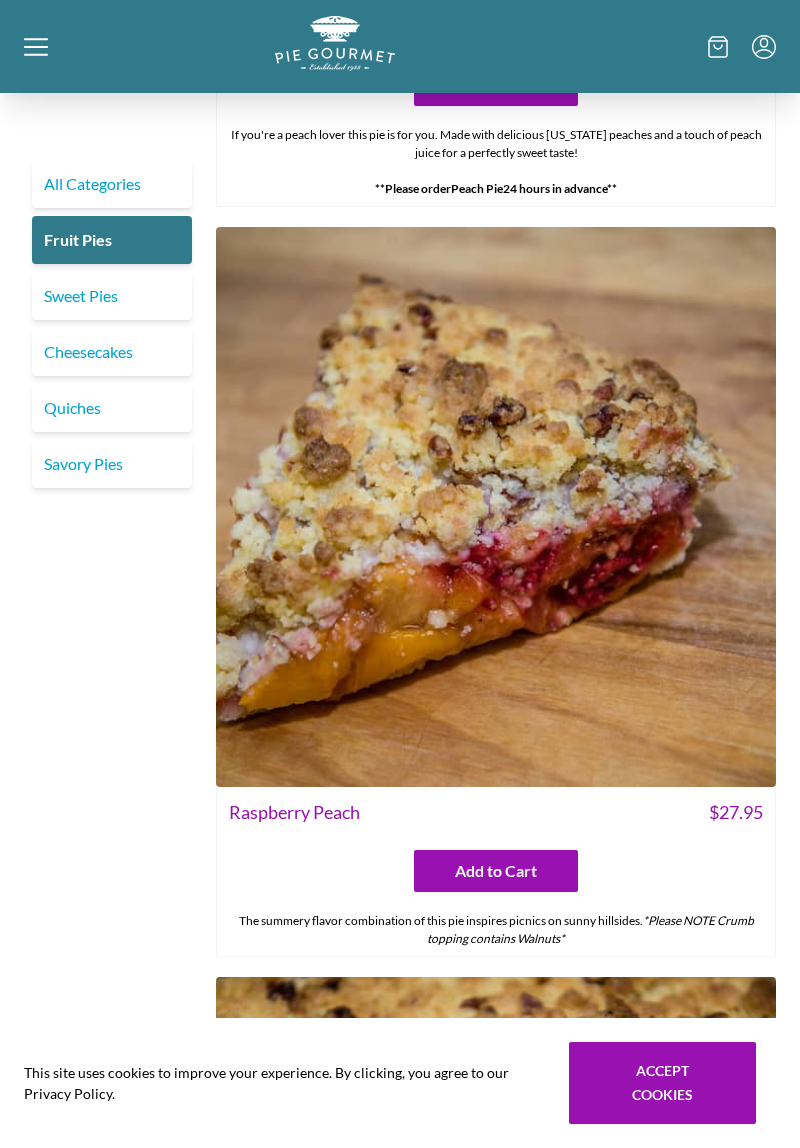 scroll, scrollTop: 5848, scrollLeft: 0, axis: vertical 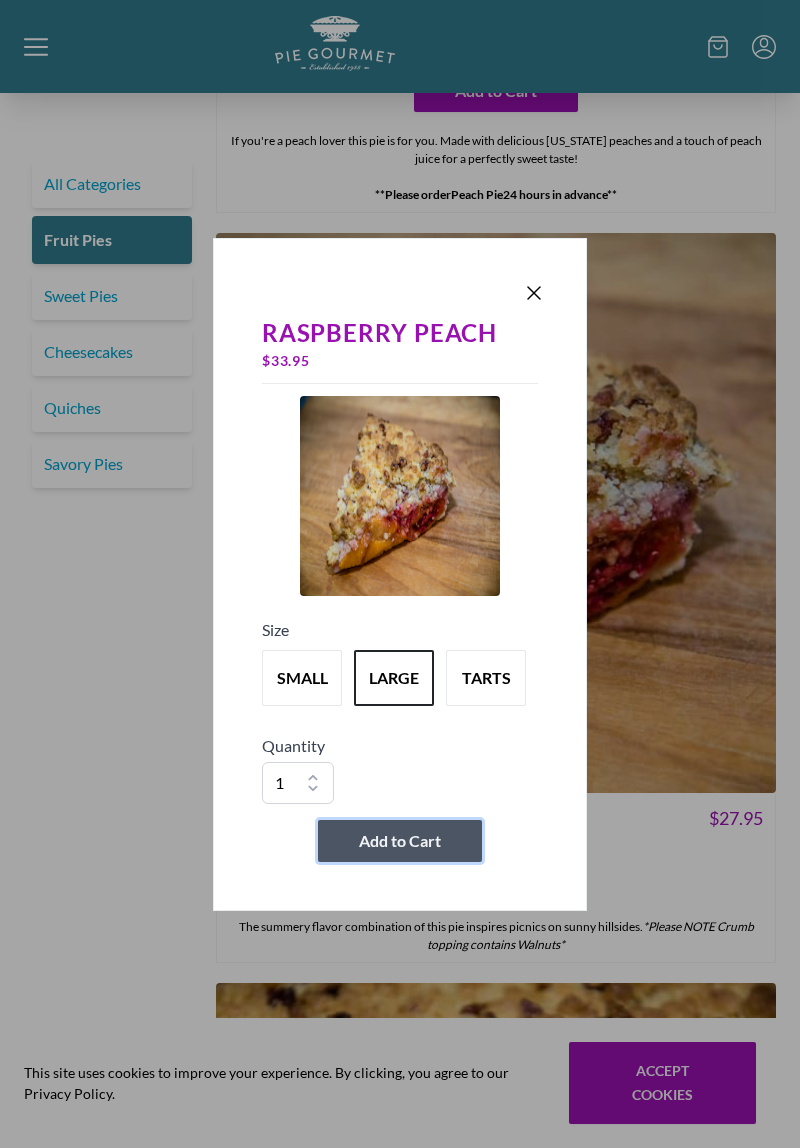 click on "Add to Cart" at bounding box center (400, 841) 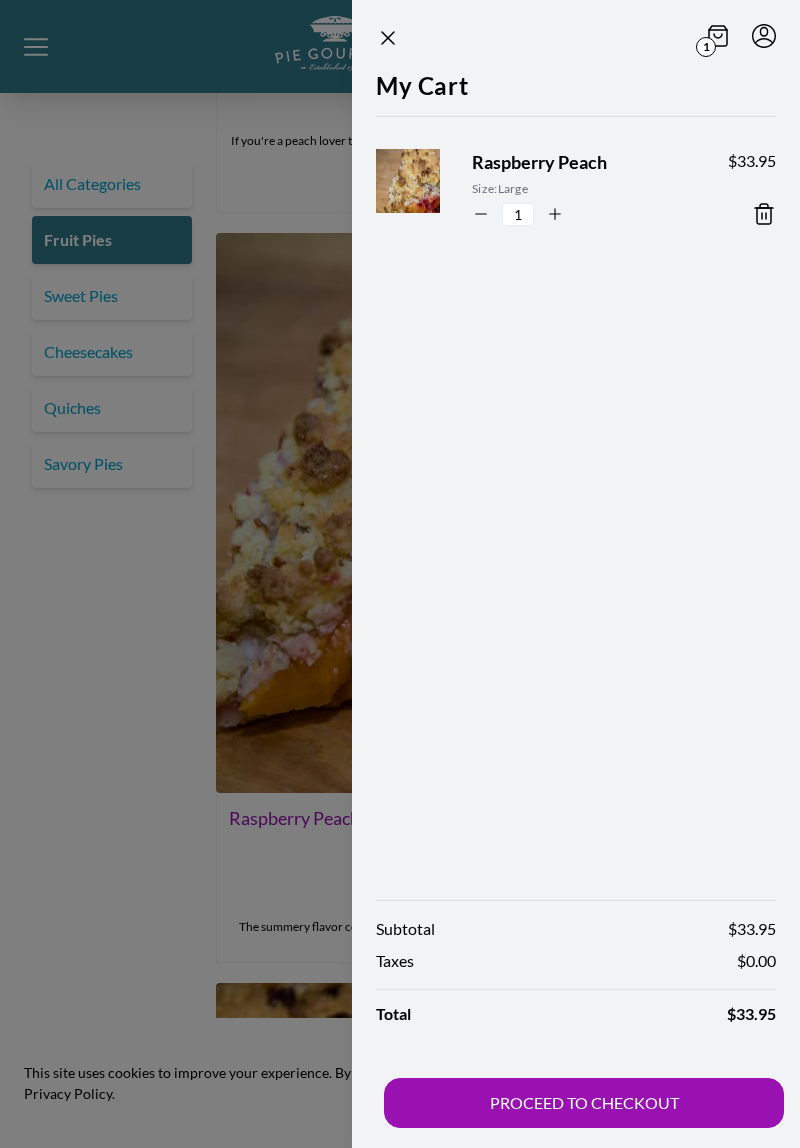 click on "PROCEED TO CHECKOUT" at bounding box center (584, 1103) 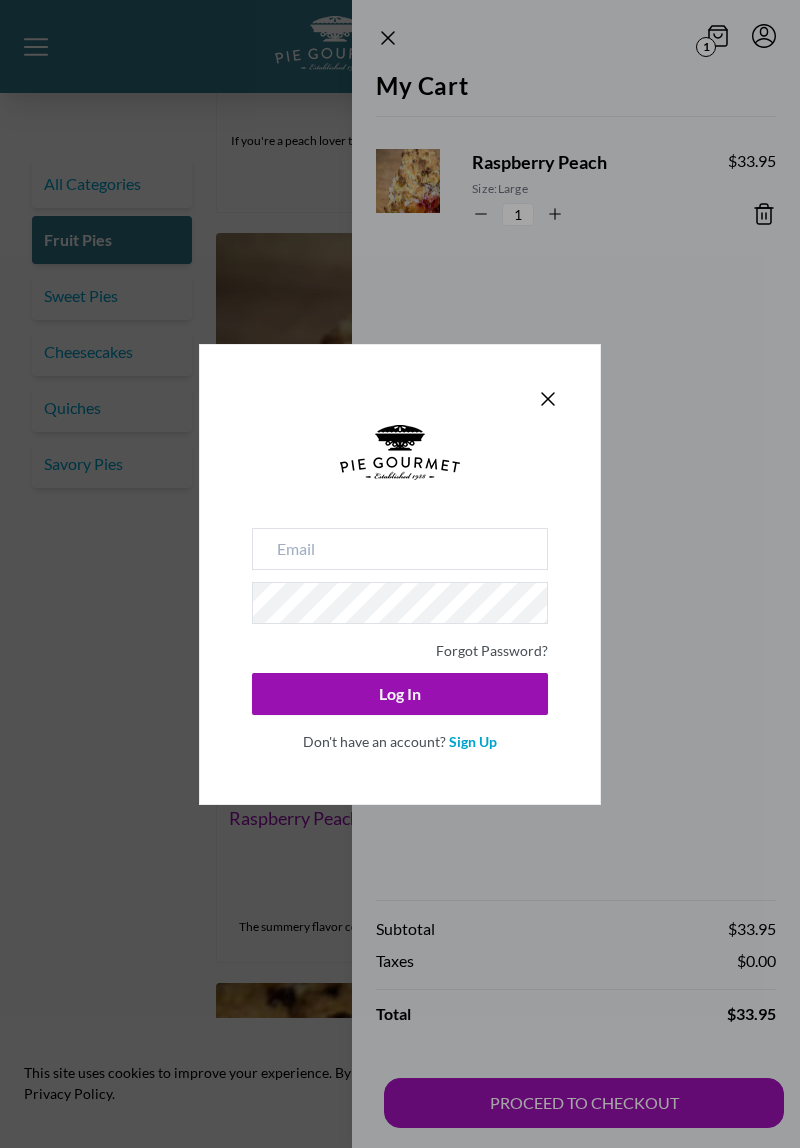 click on "Sign Up" at bounding box center [473, 741] 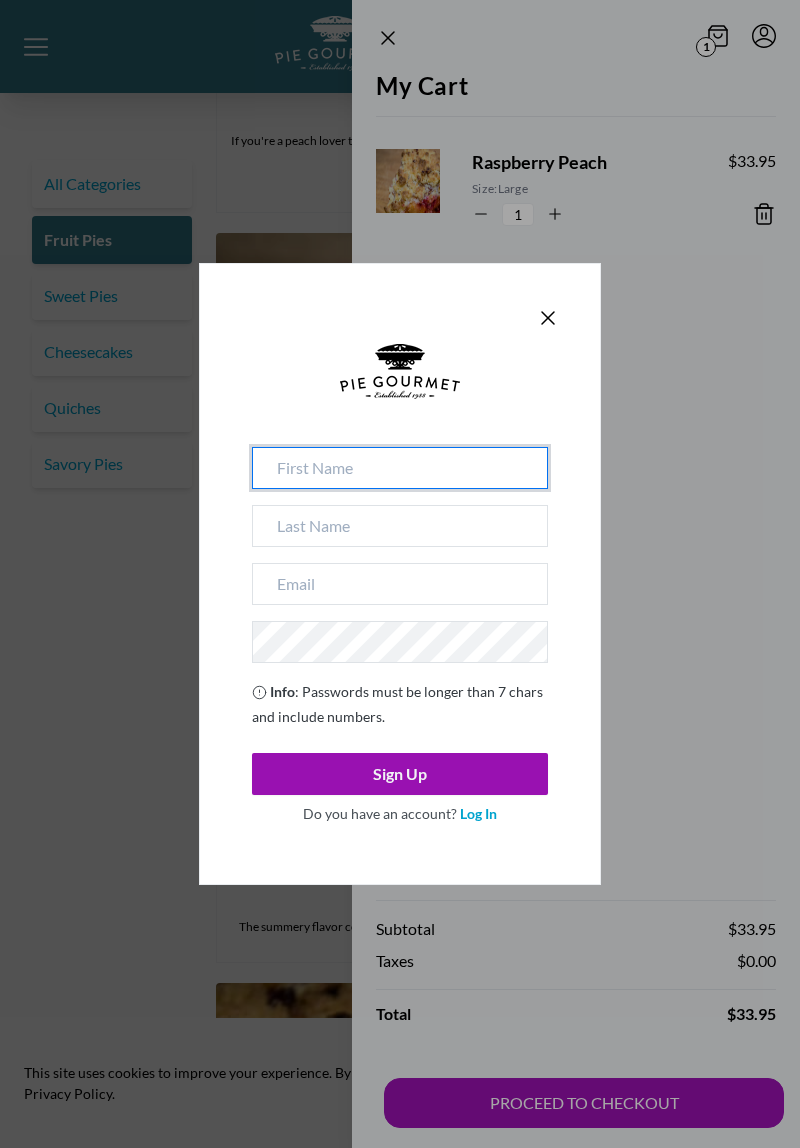click at bounding box center (400, 468) 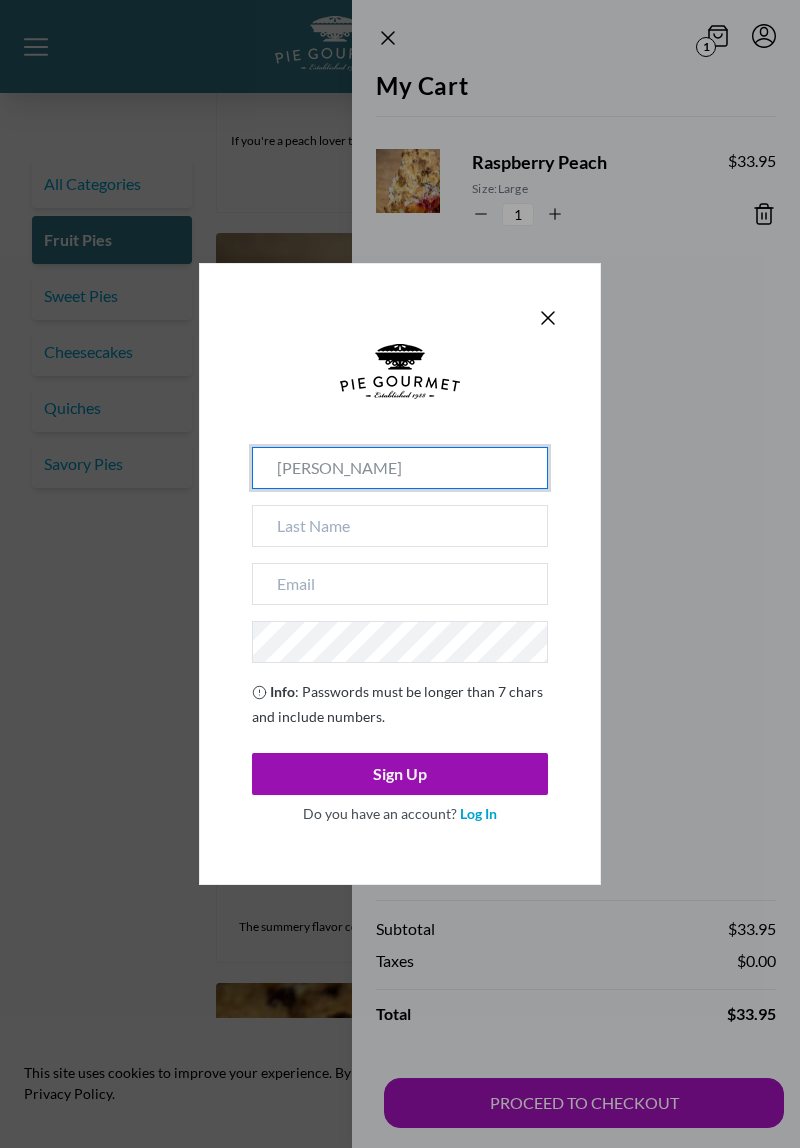 type on "Katie" 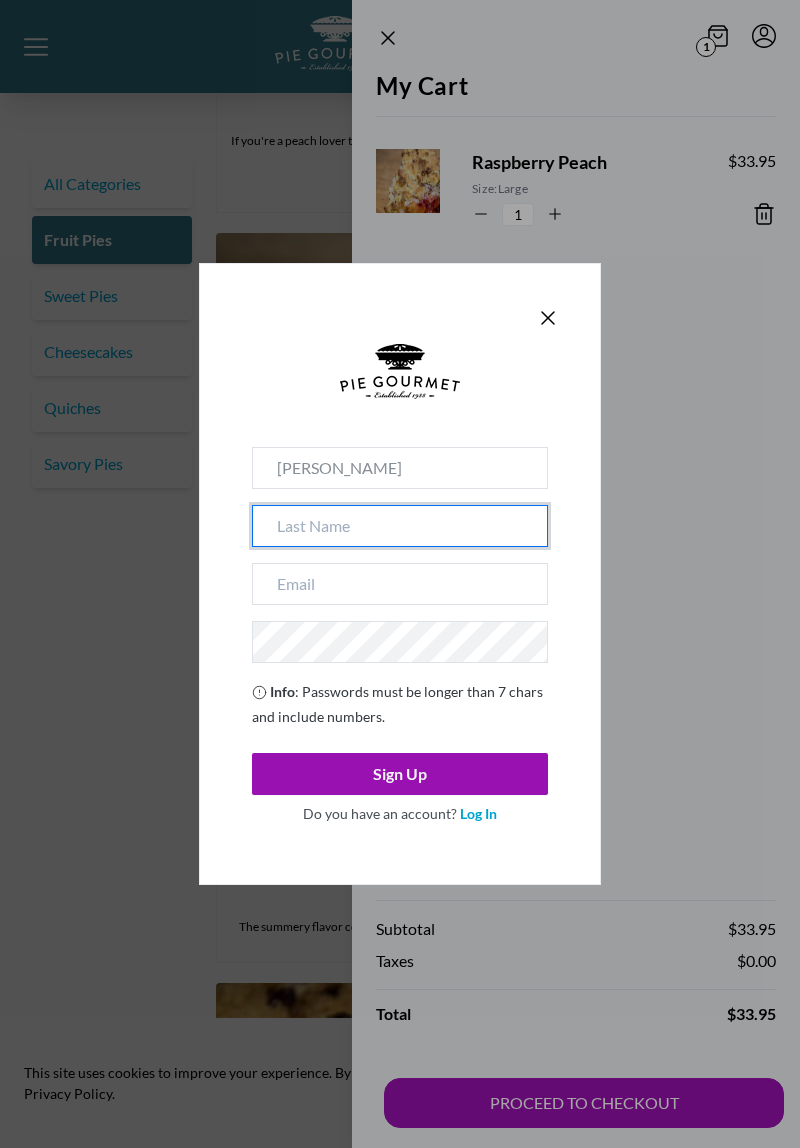 click at bounding box center (400, 526) 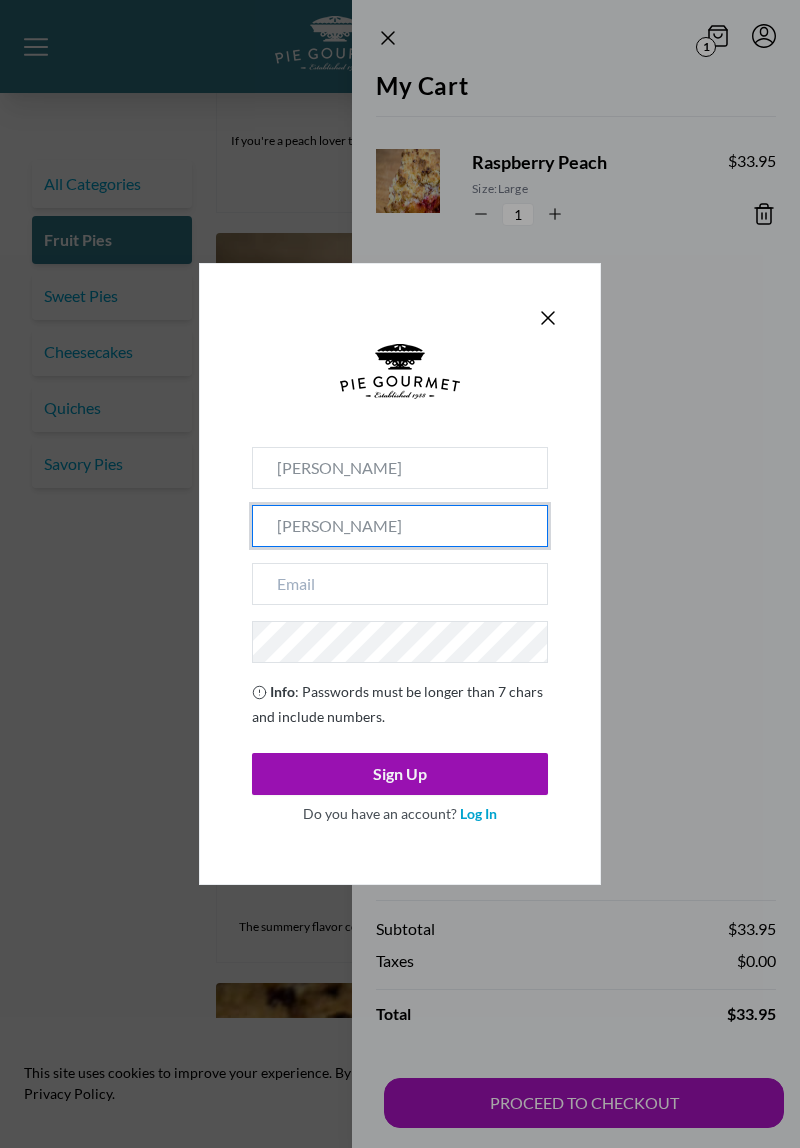type on "Levit" 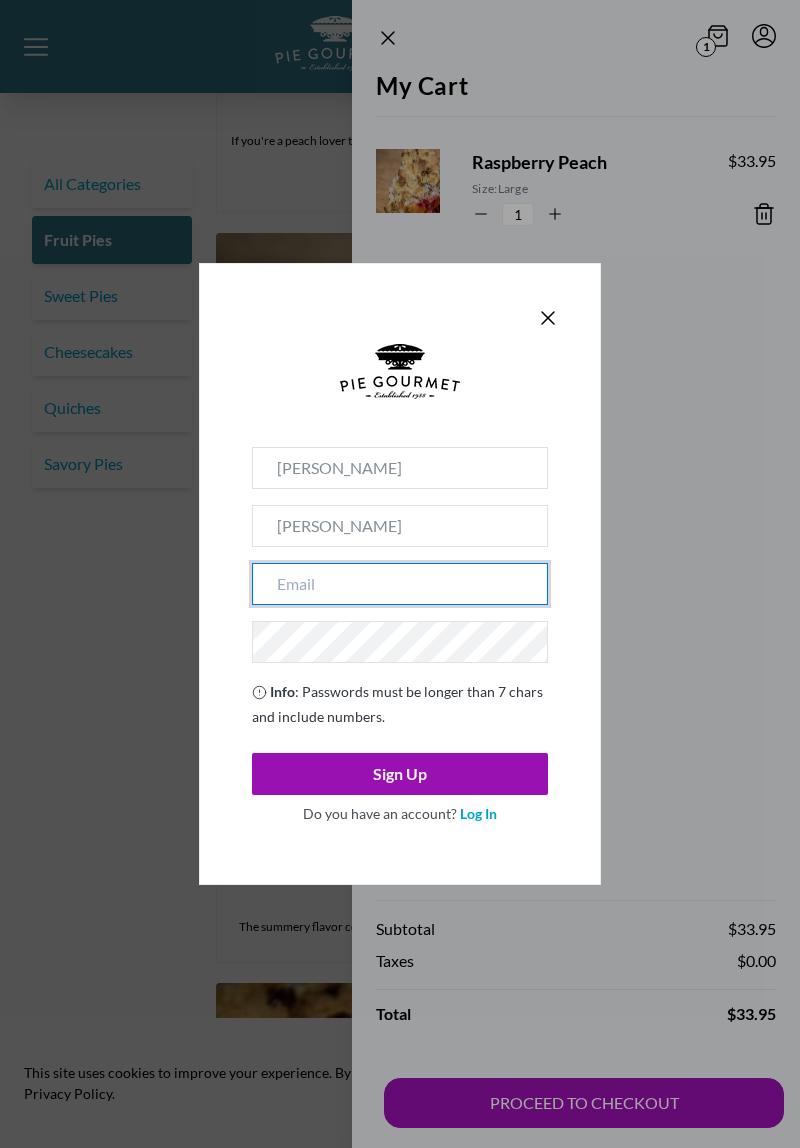click at bounding box center (400, 584) 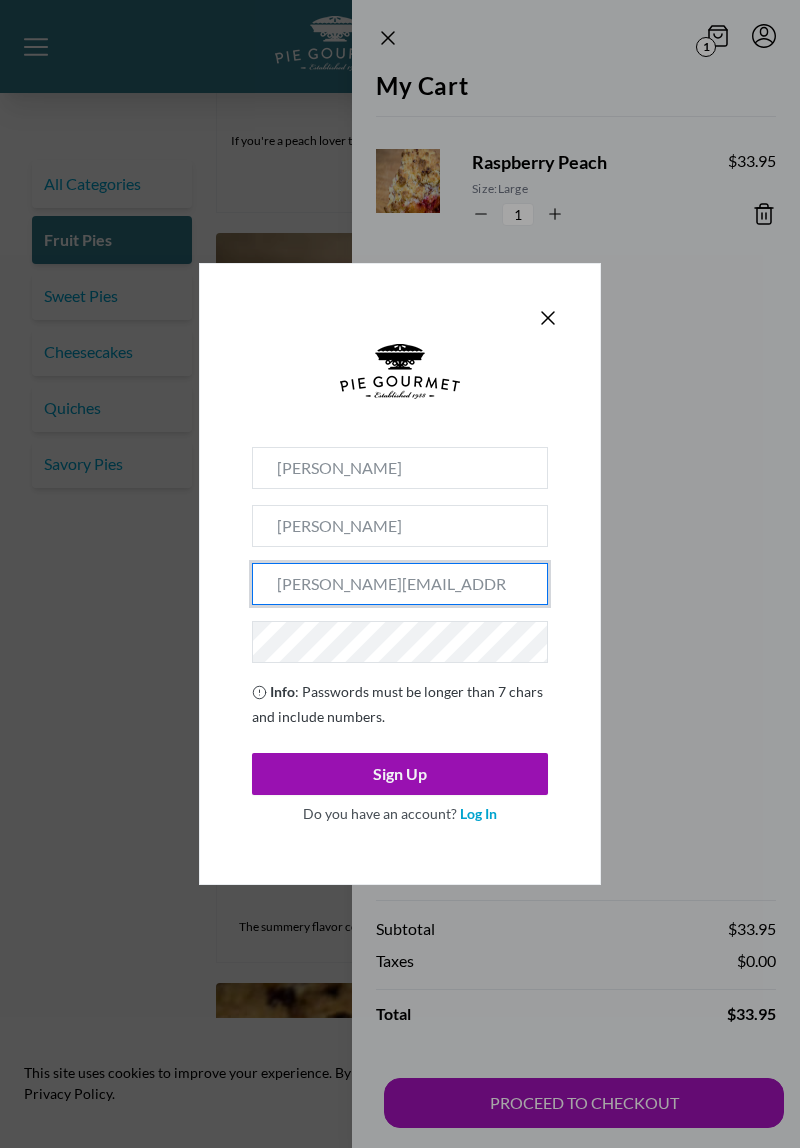 type on "[PERSON_NAME][EMAIL_ADDRESS][PERSON_NAME][DOMAIN_NAME]" 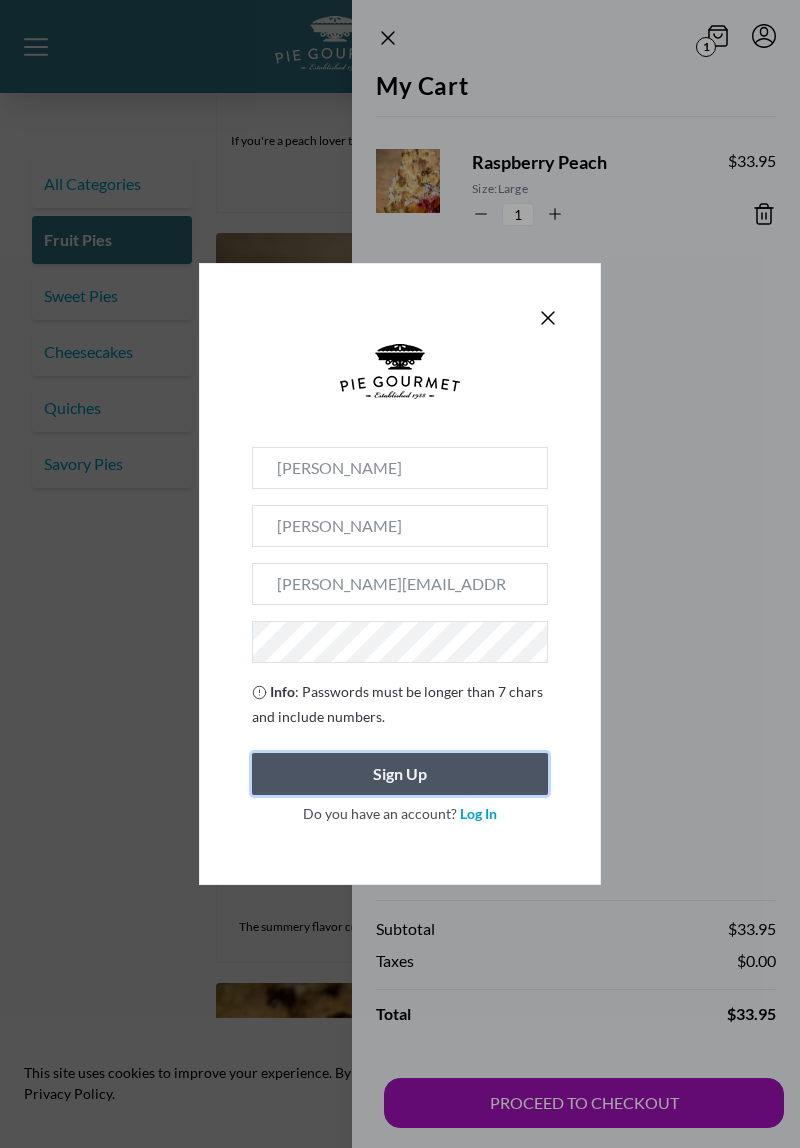 click on "Sign Up" at bounding box center [400, 774] 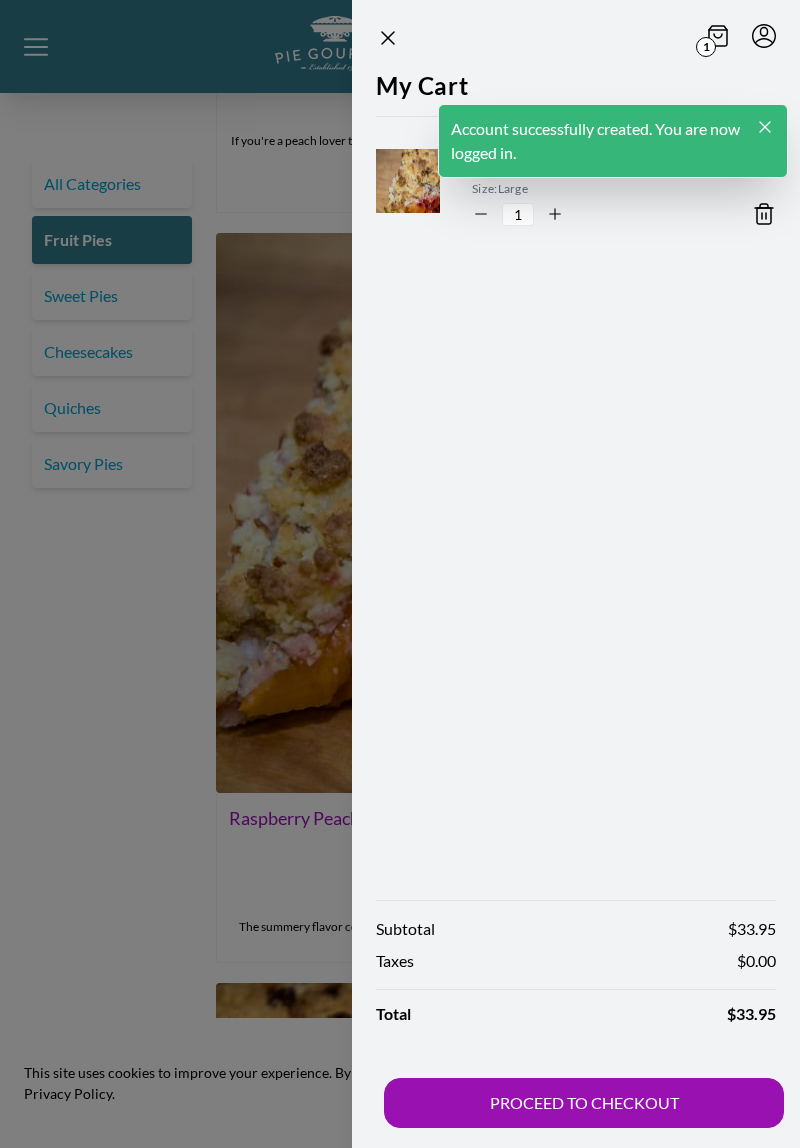 click on "PROCEED TO CHECKOUT" at bounding box center [584, 1103] 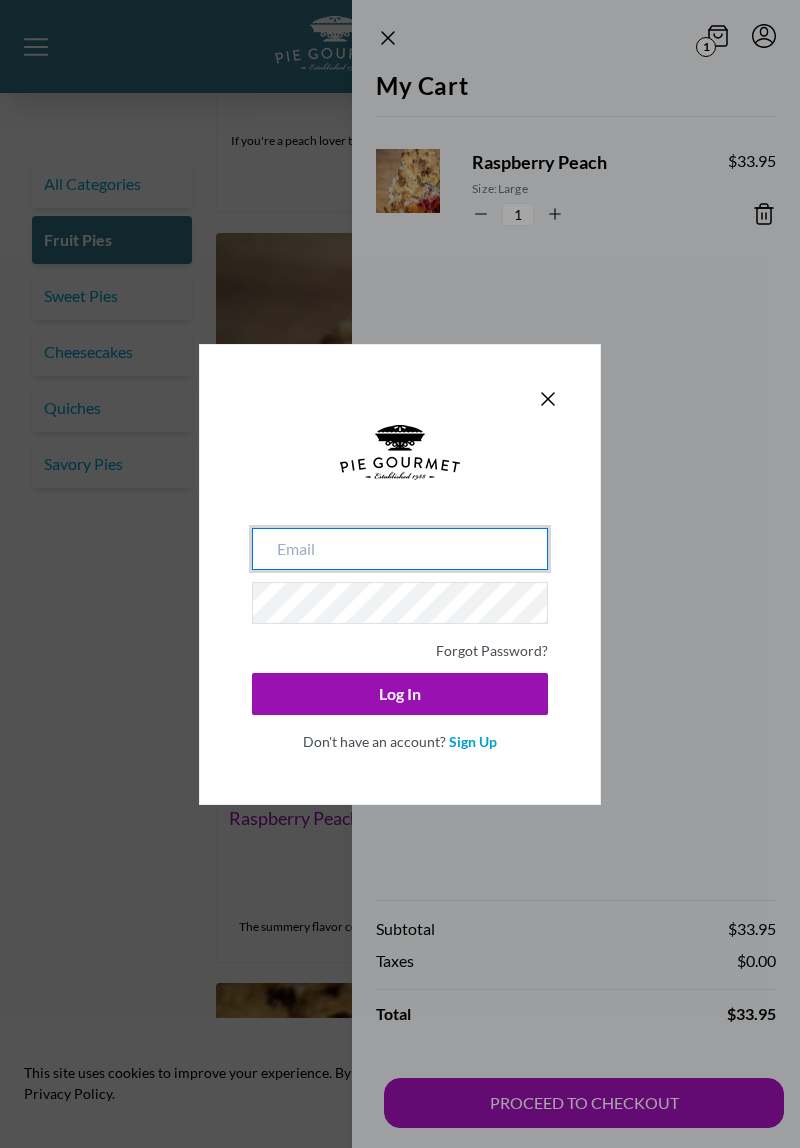 click at bounding box center (400, 549) 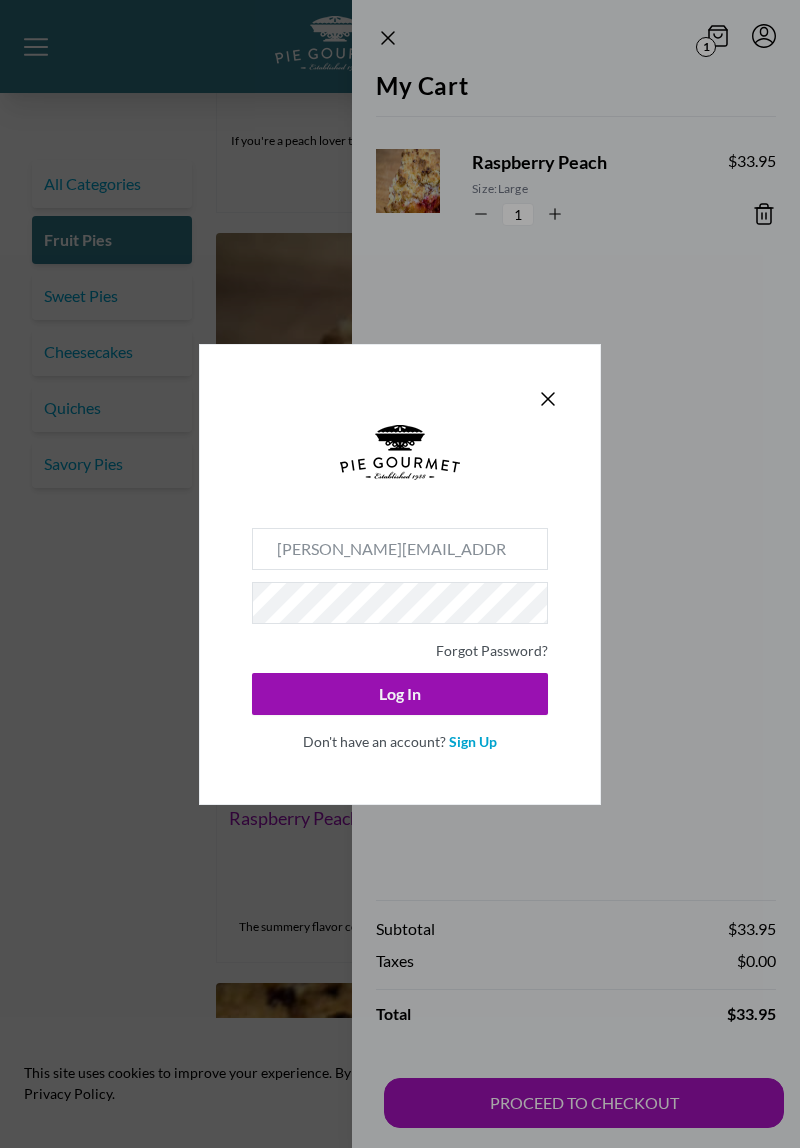 click on "Log In" 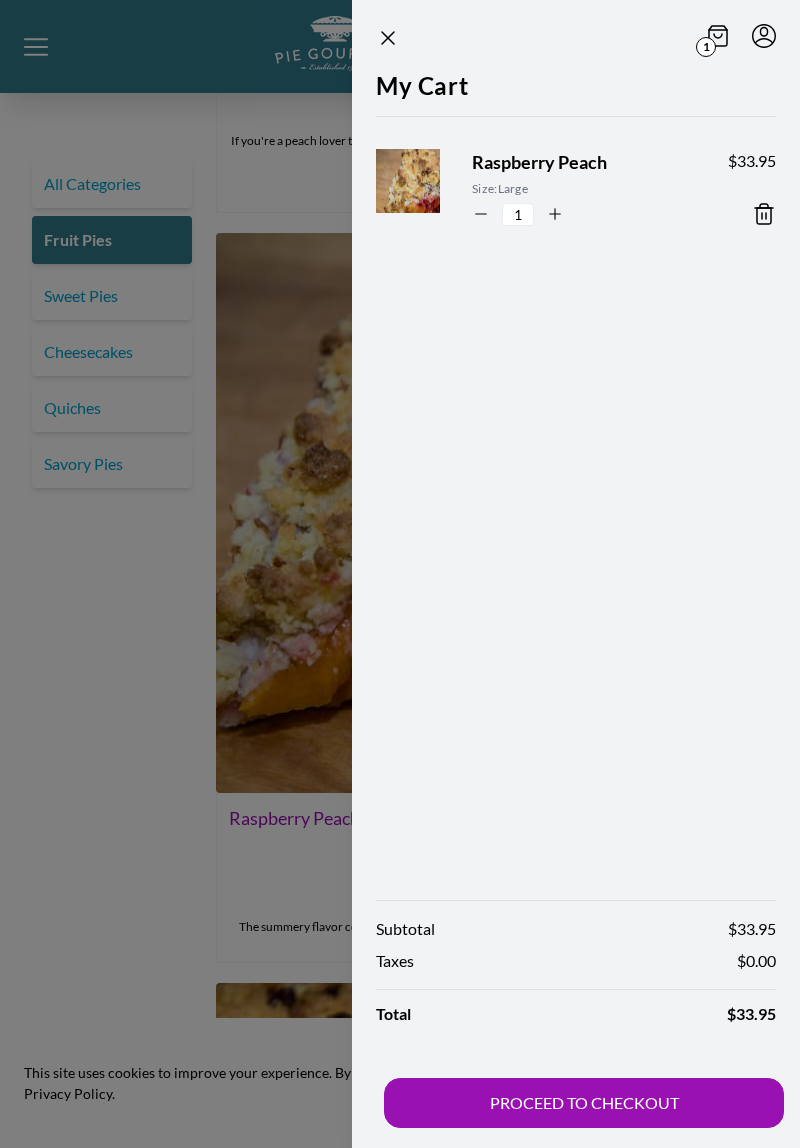 click on "PROCEED TO CHECKOUT" at bounding box center (584, 1103) 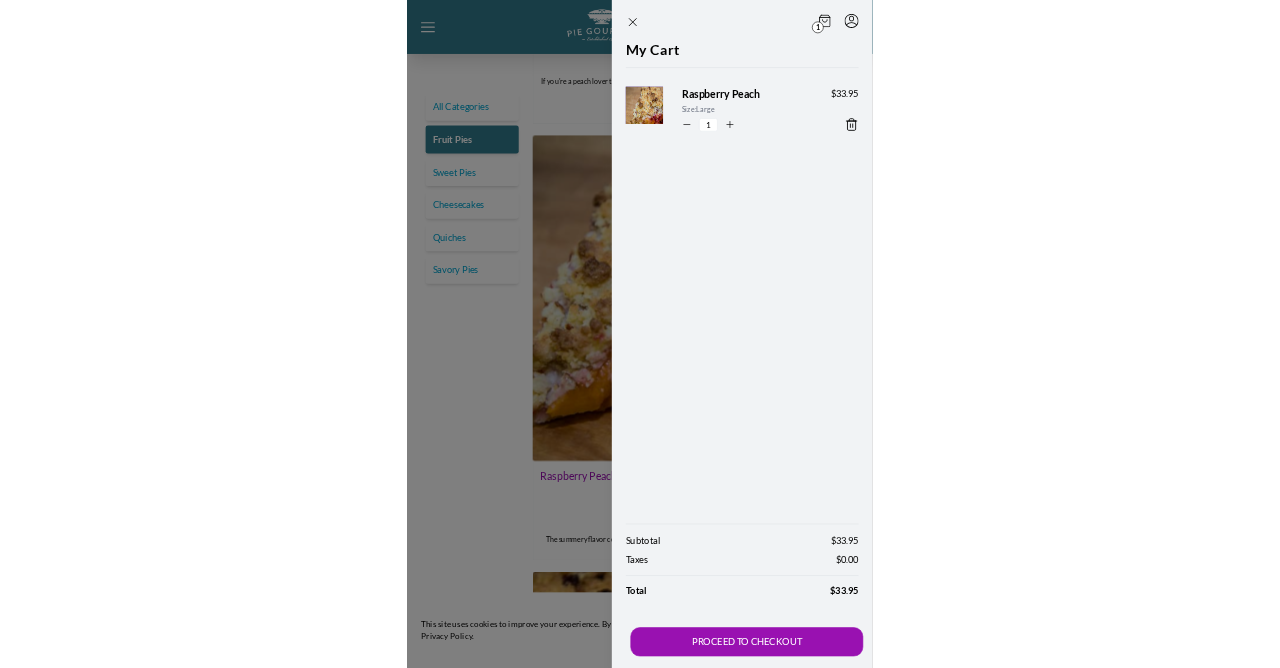 scroll, scrollTop: 0, scrollLeft: 0, axis: both 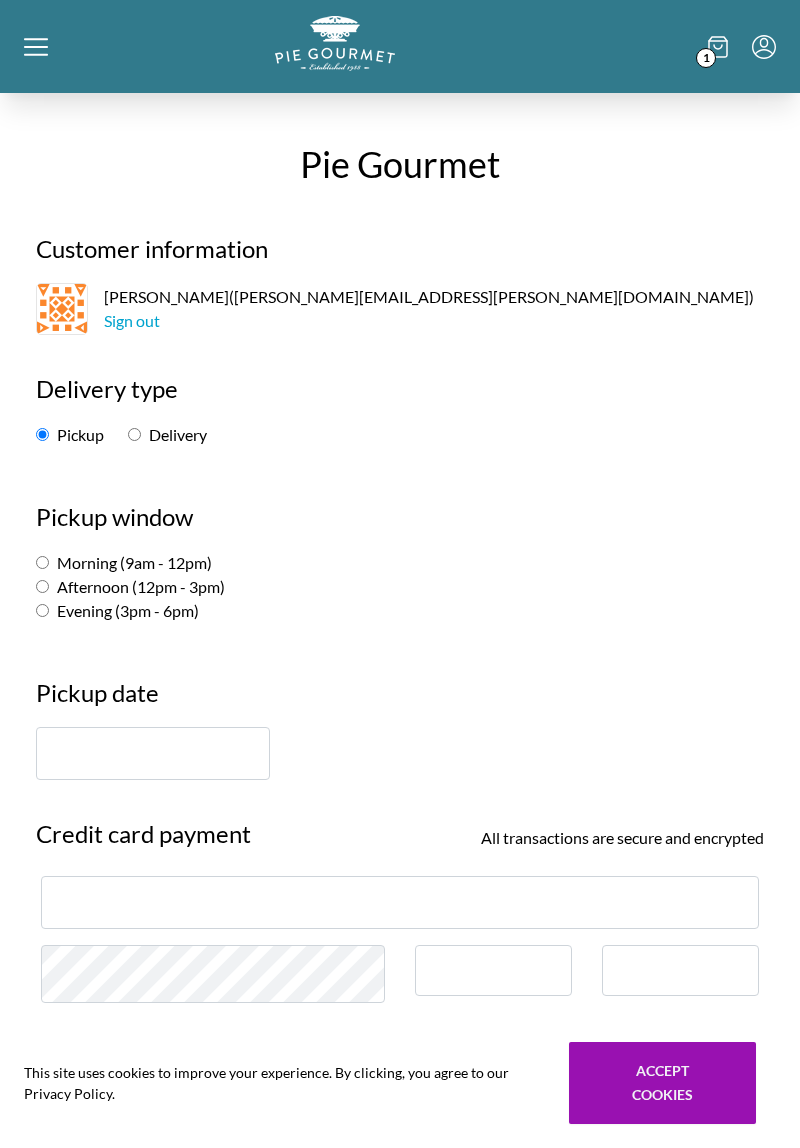 click on "Morning (9am - 12pm)" at bounding box center [42, 562] 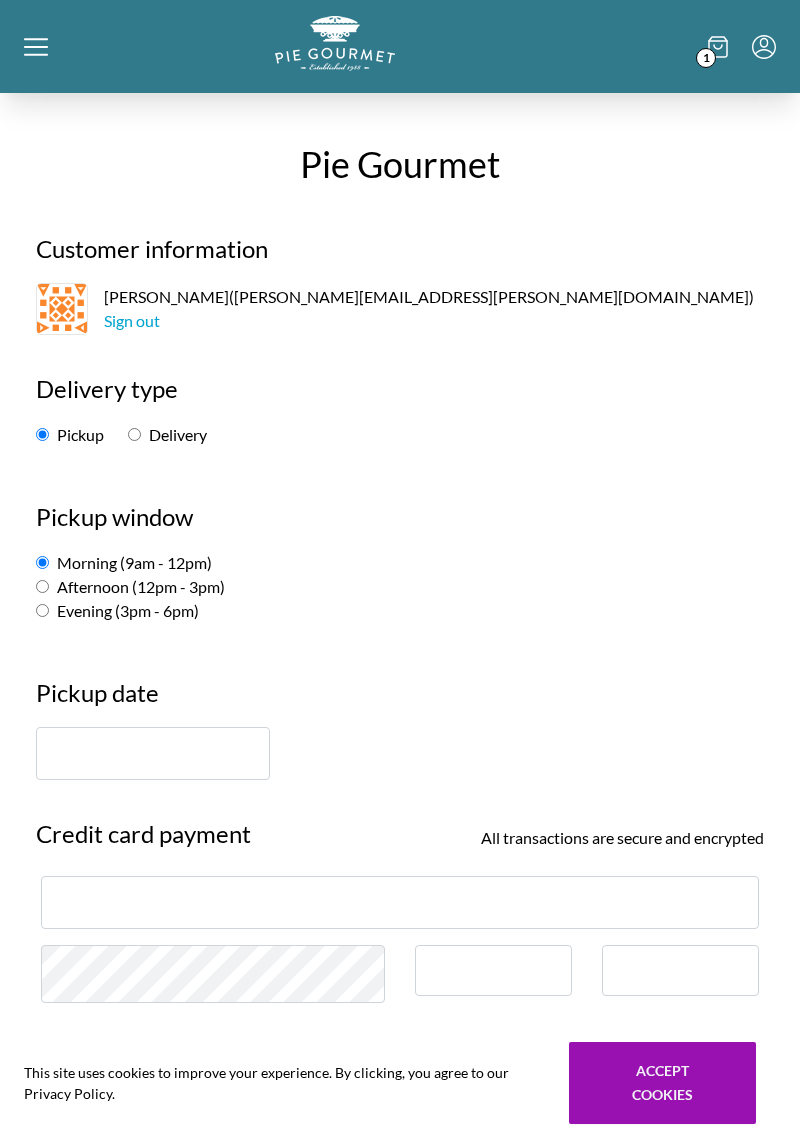 radio on "true" 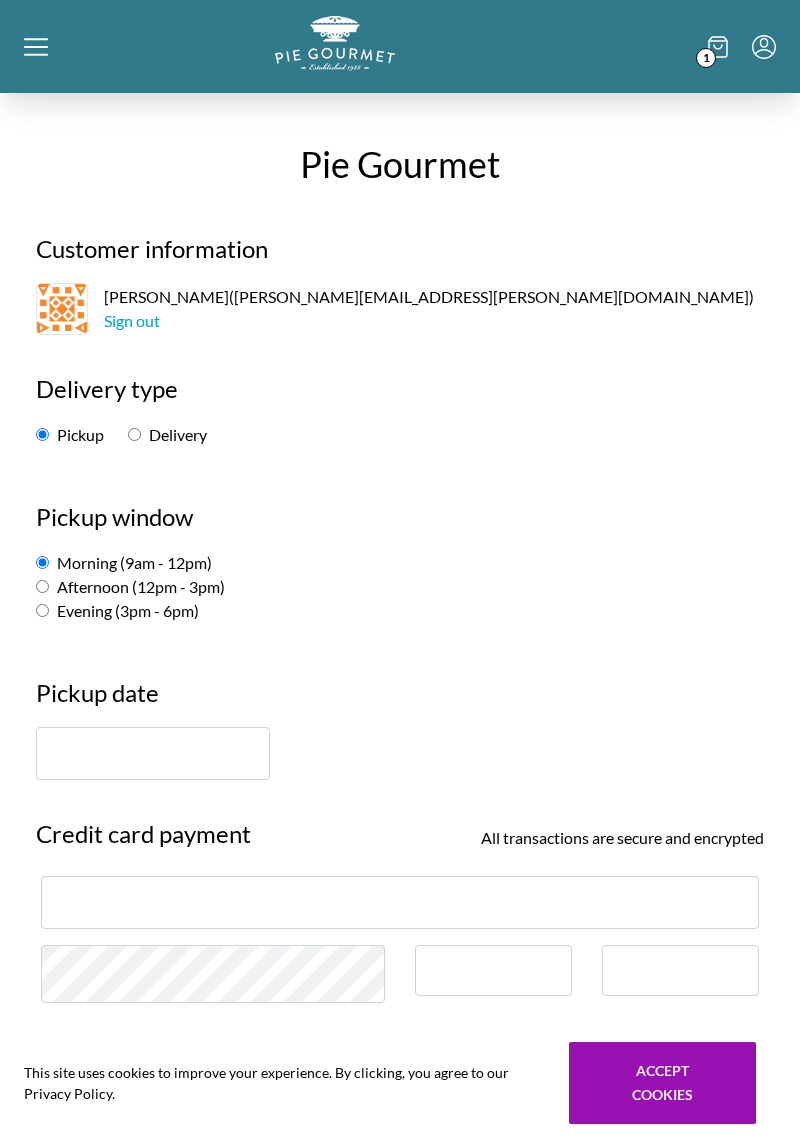 click at bounding box center [153, 753] 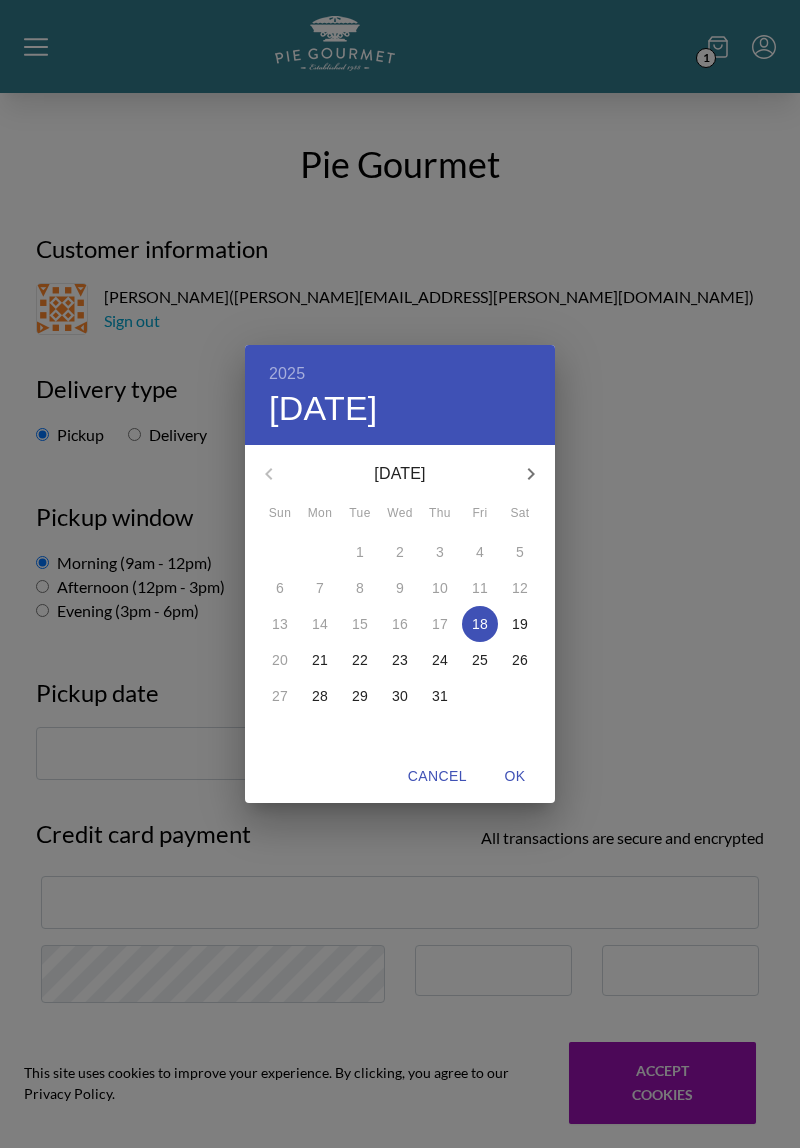 click on "26" at bounding box center [520, 660] 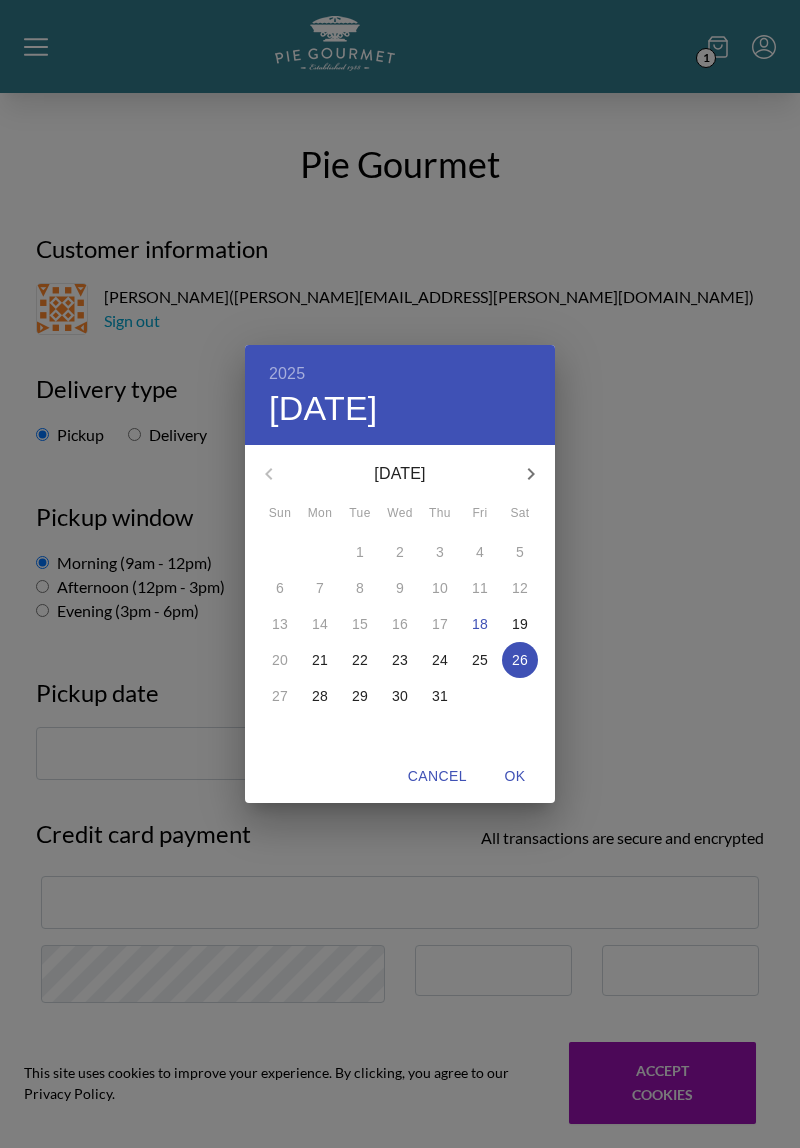 click on "19" at bounding box center [520, 624] 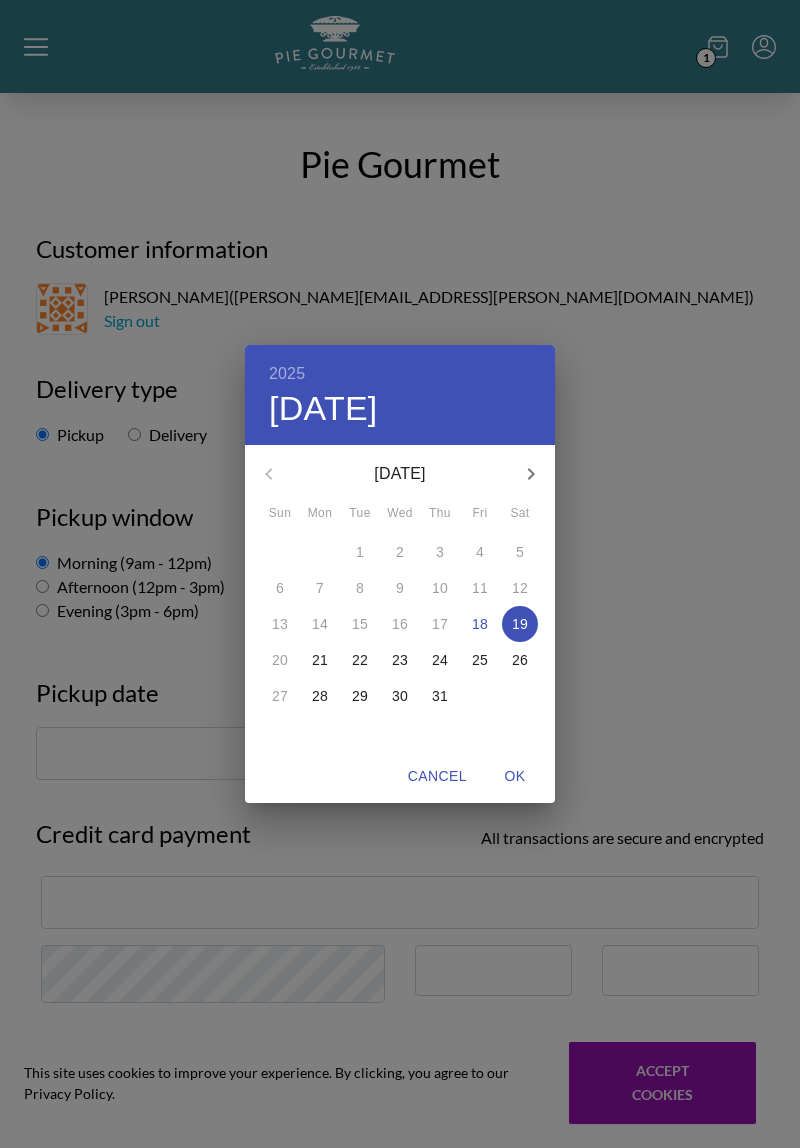click on "OK" at bounding box center (515, 776) 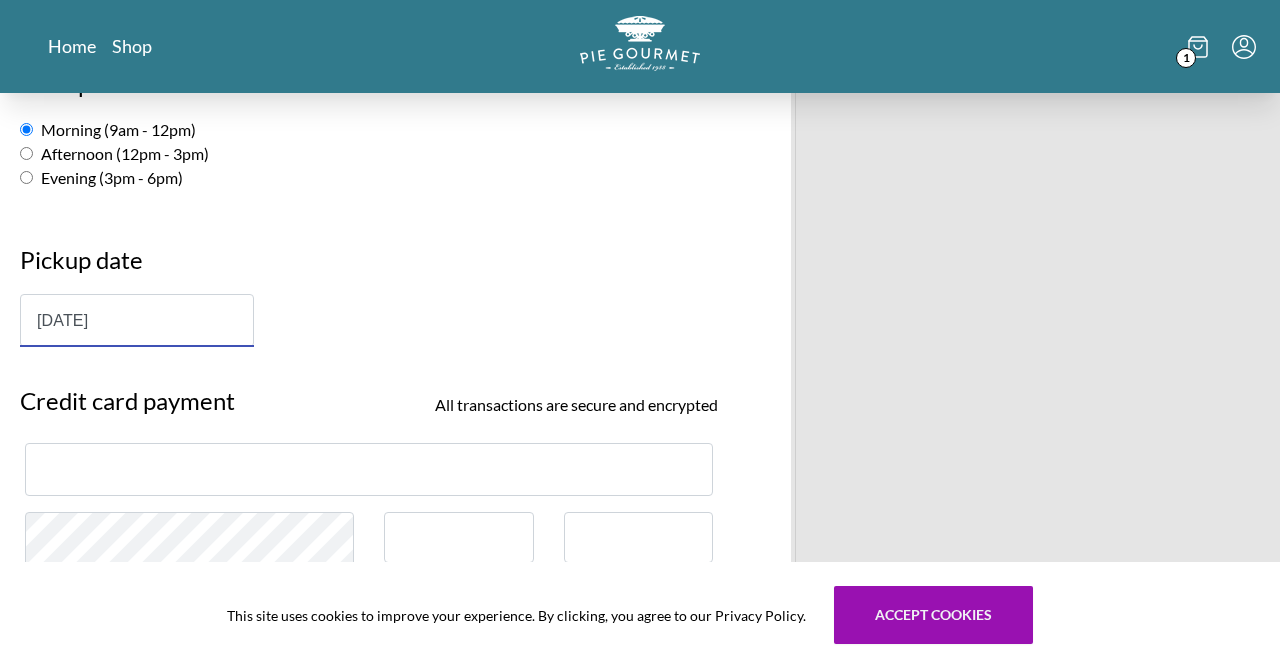 scroll, scrollTop: 492, scrollLeft: 0, axis: vertical 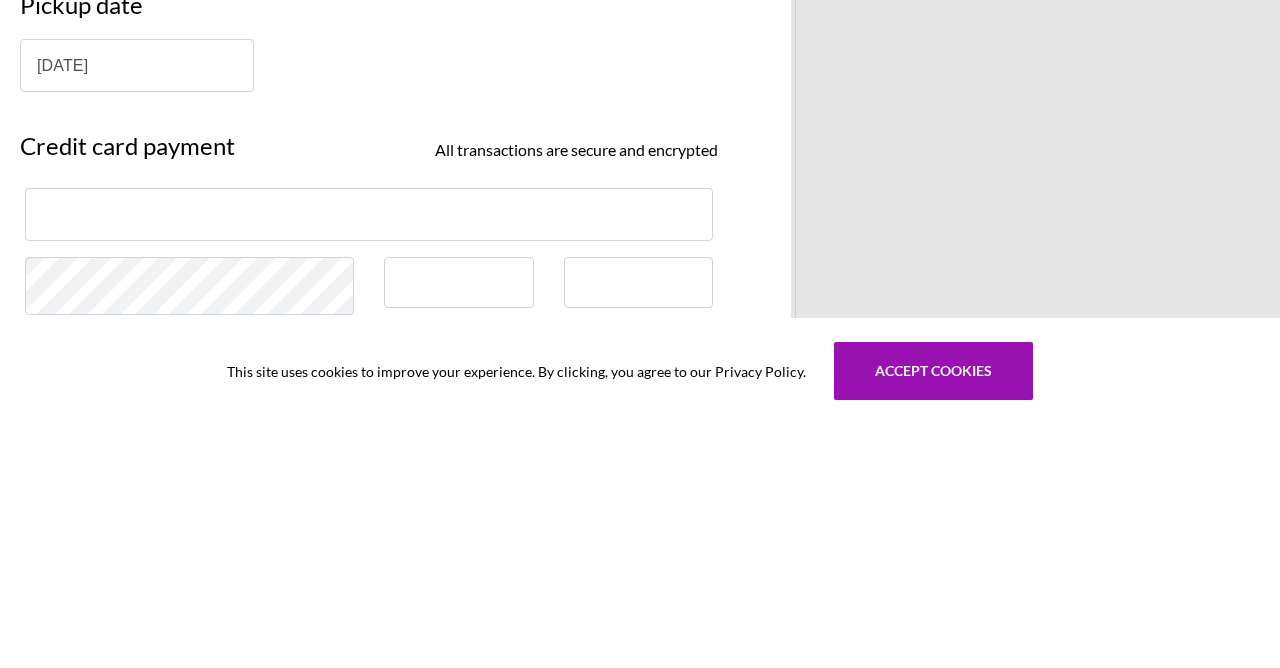 click at bounding box center [639, 526] 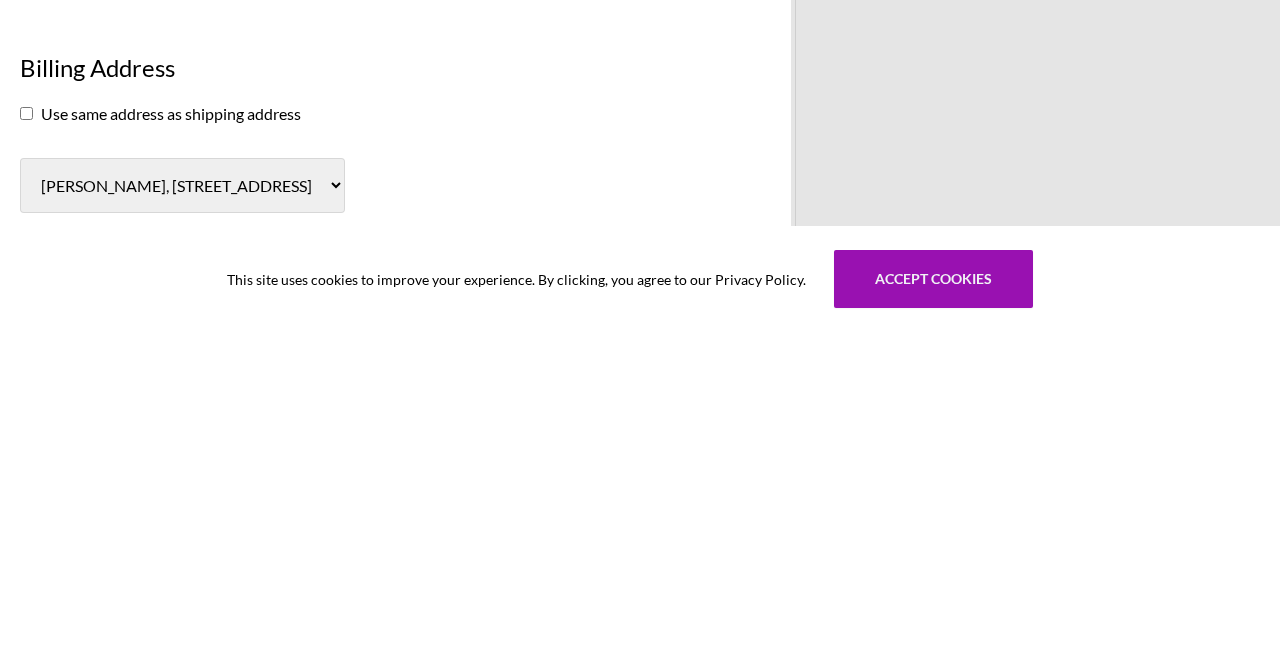 scroll, scrollTop: 718, scrollLeft: 0, axis: vertical 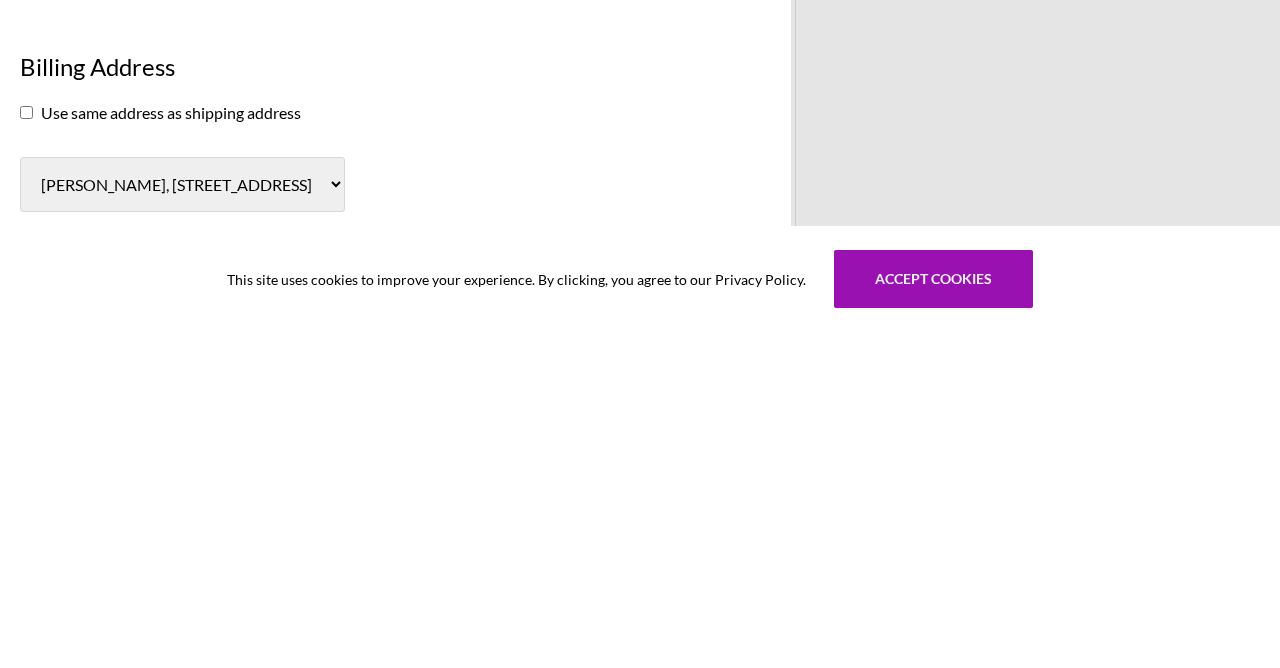 click at bounding box center [26, 448] 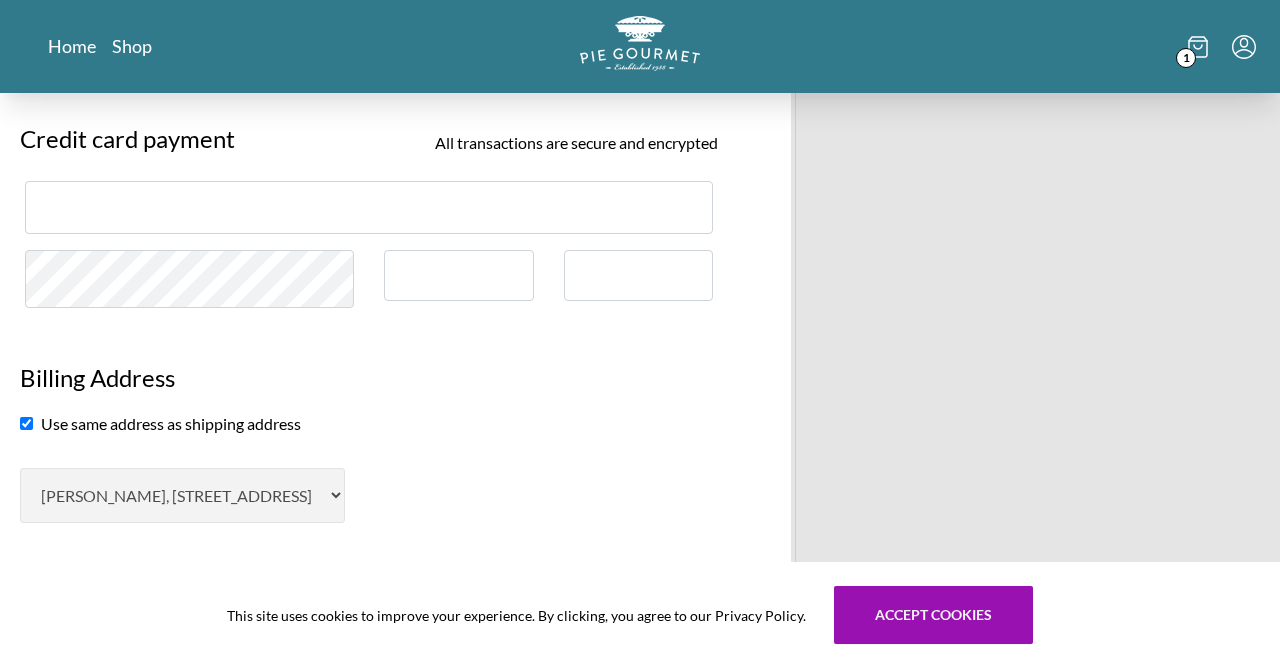 scroll, scrollTop: 741, scrollLeft: 0, axis: vertical 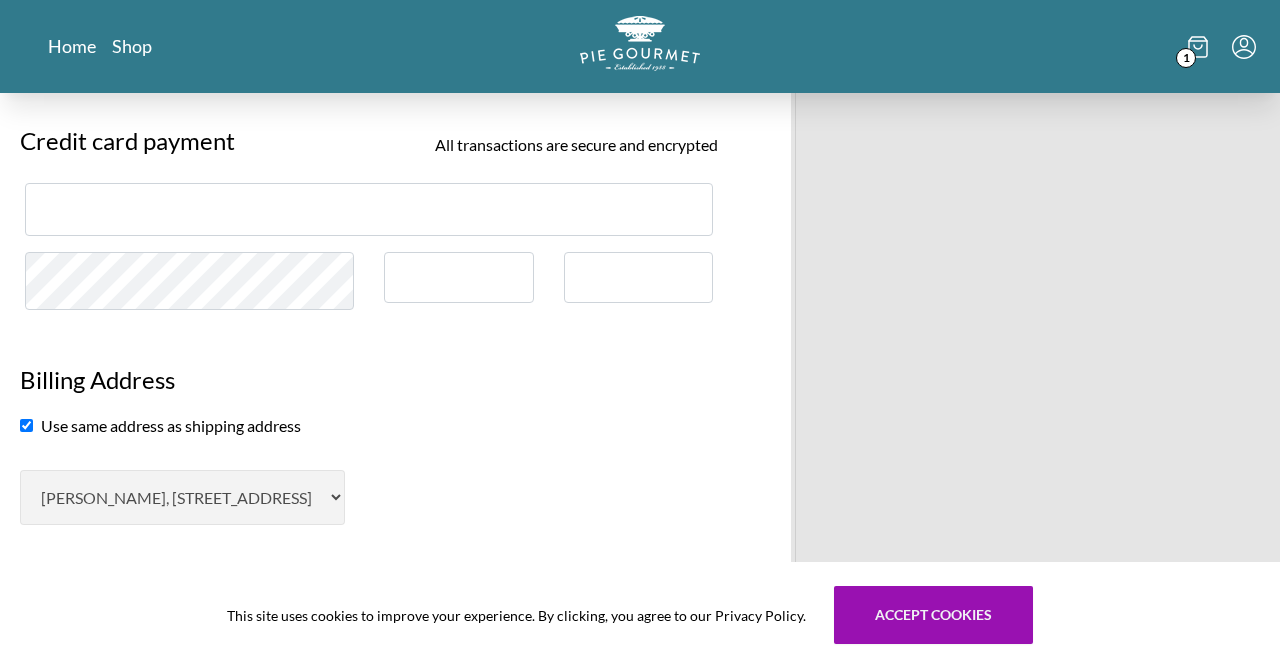 click at bounding box center [26, 425] 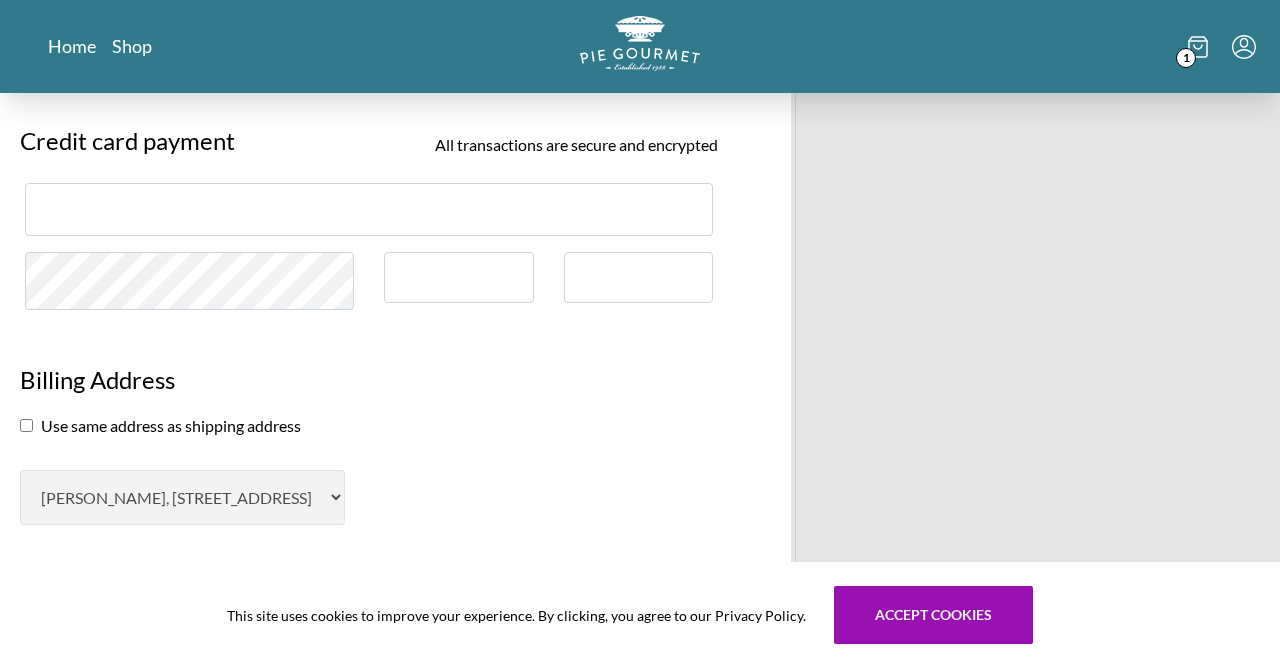 checkbox on "false" 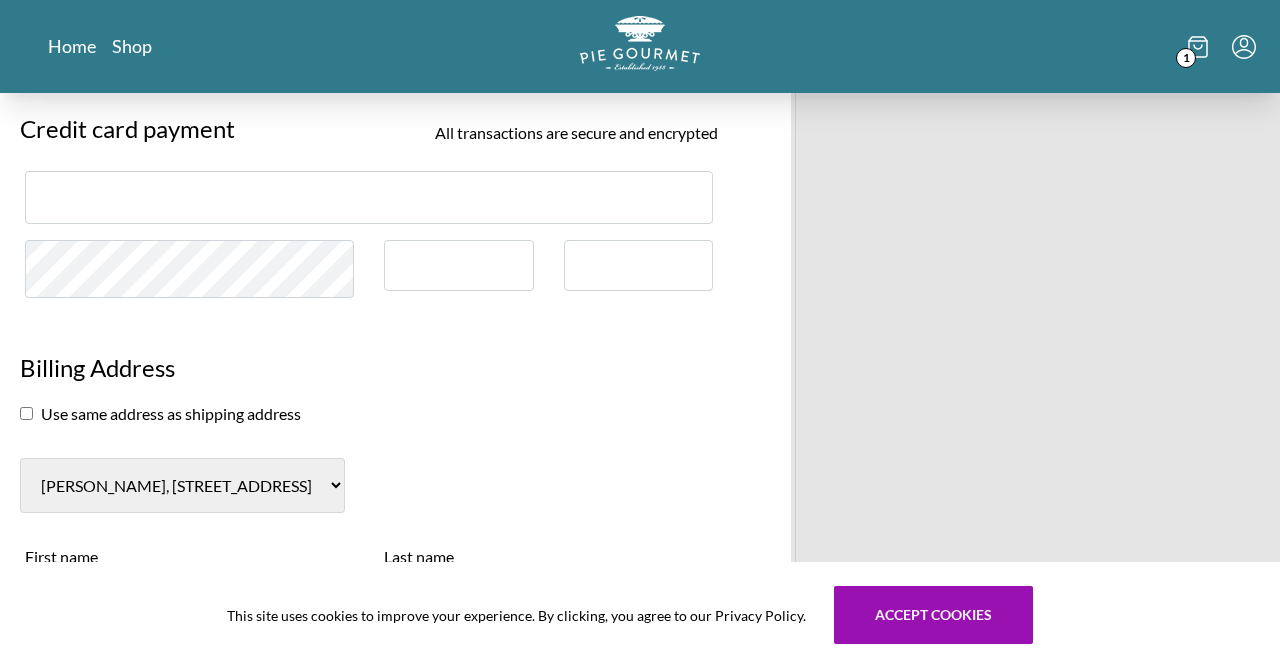 scroll, scrollTop: 753, scrollLeft: 0, axis: vertical 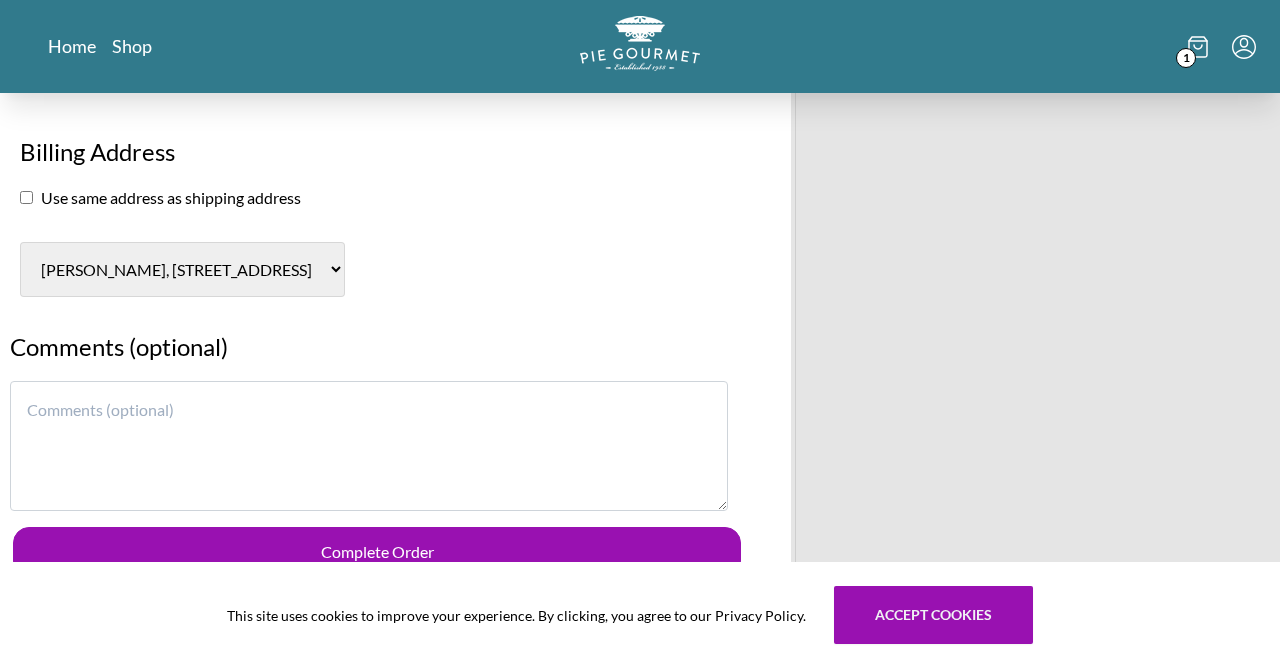 click on "Complete Order" at bounding box center [377, 552] 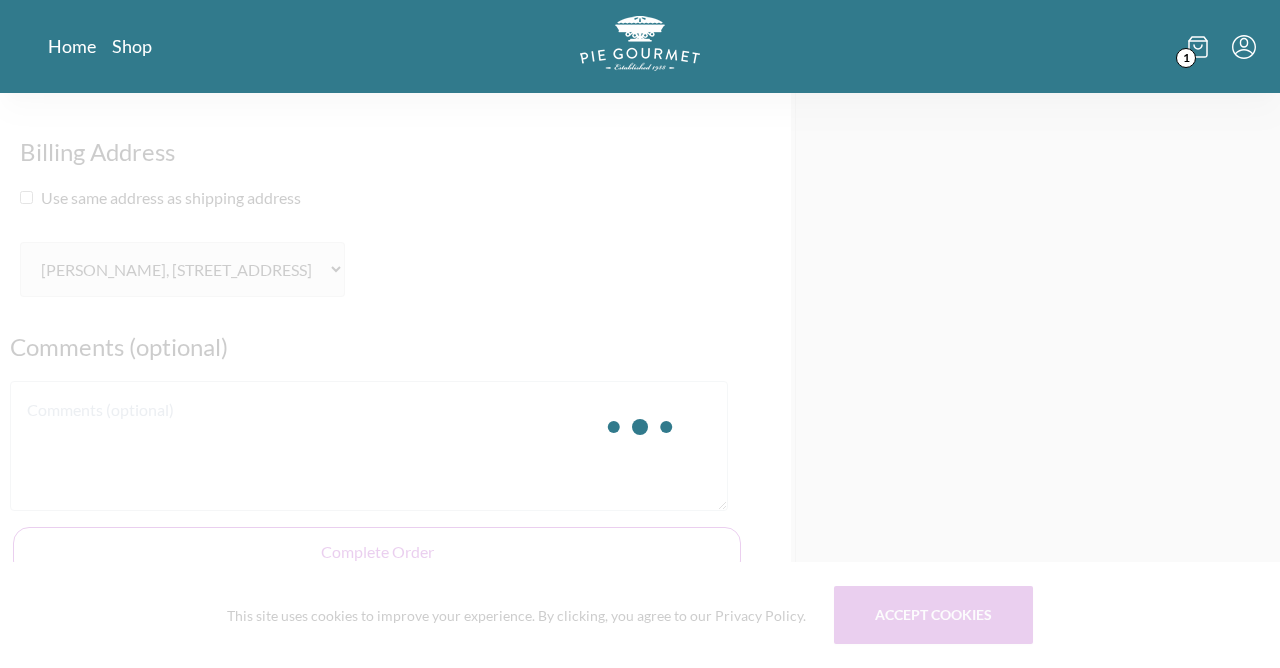 scroll, scrollTop: 0, scrollLeft: 0, axis: both 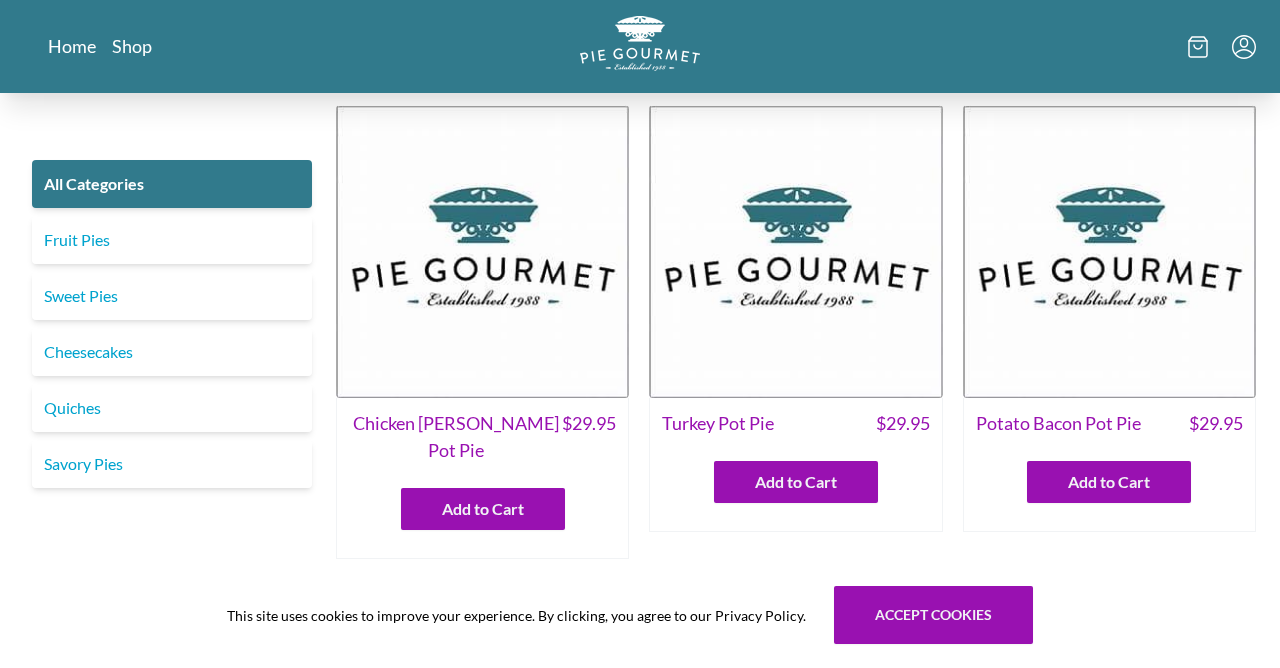 click on "Sweet Pies" at bounding box center (172, 296) 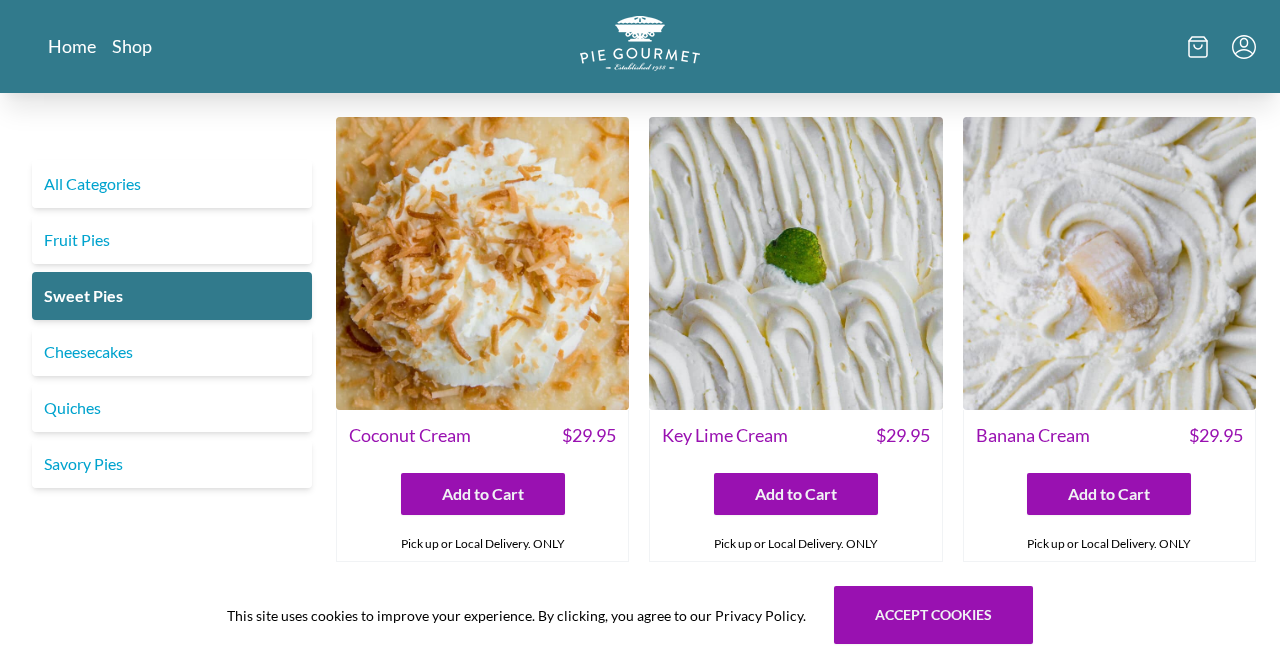 click on "Savory Pies" at bounding box center [172, 464] 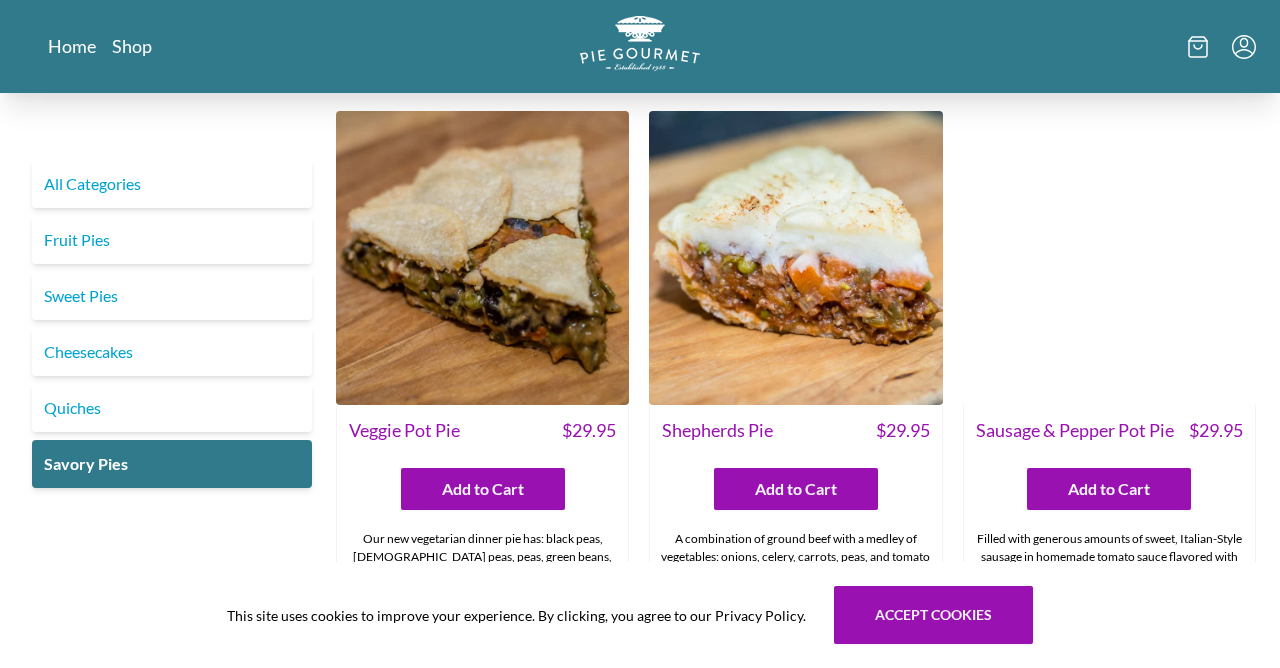 scroll, scrollTop: 0, scrollLeft: 0, axis: both 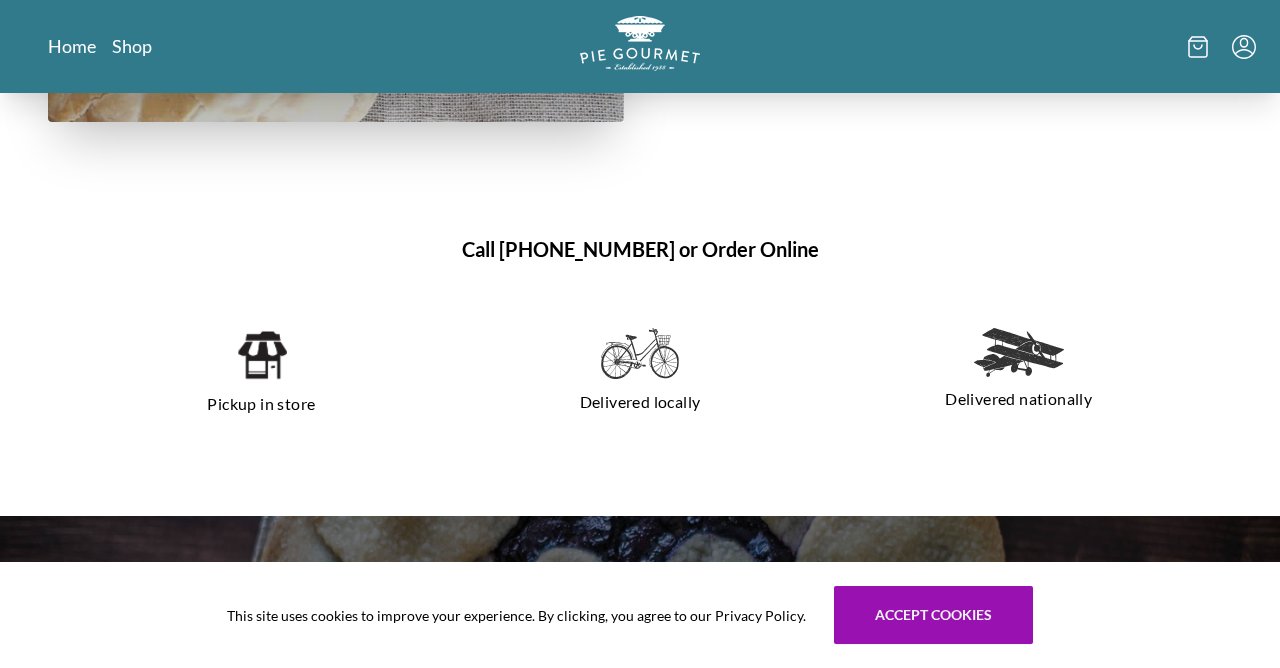 click at bounding box center (261, 355) 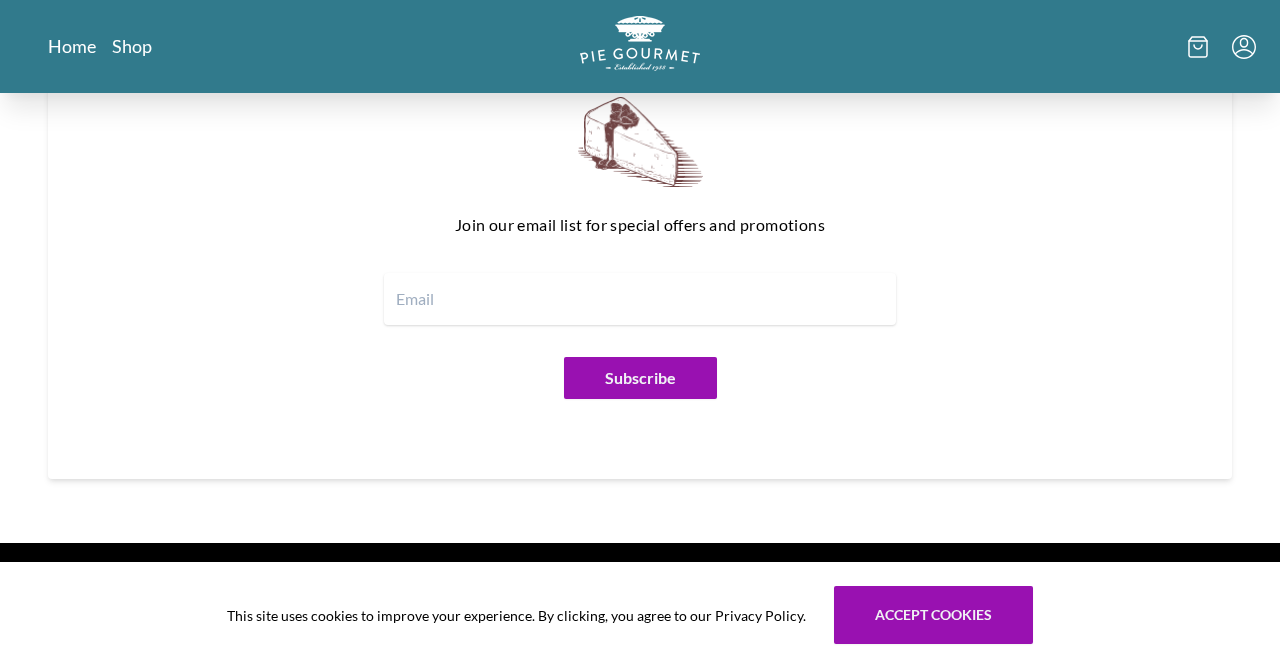 scroll, scrollTop: 2403, scrollLeft: 0, axis: vertical 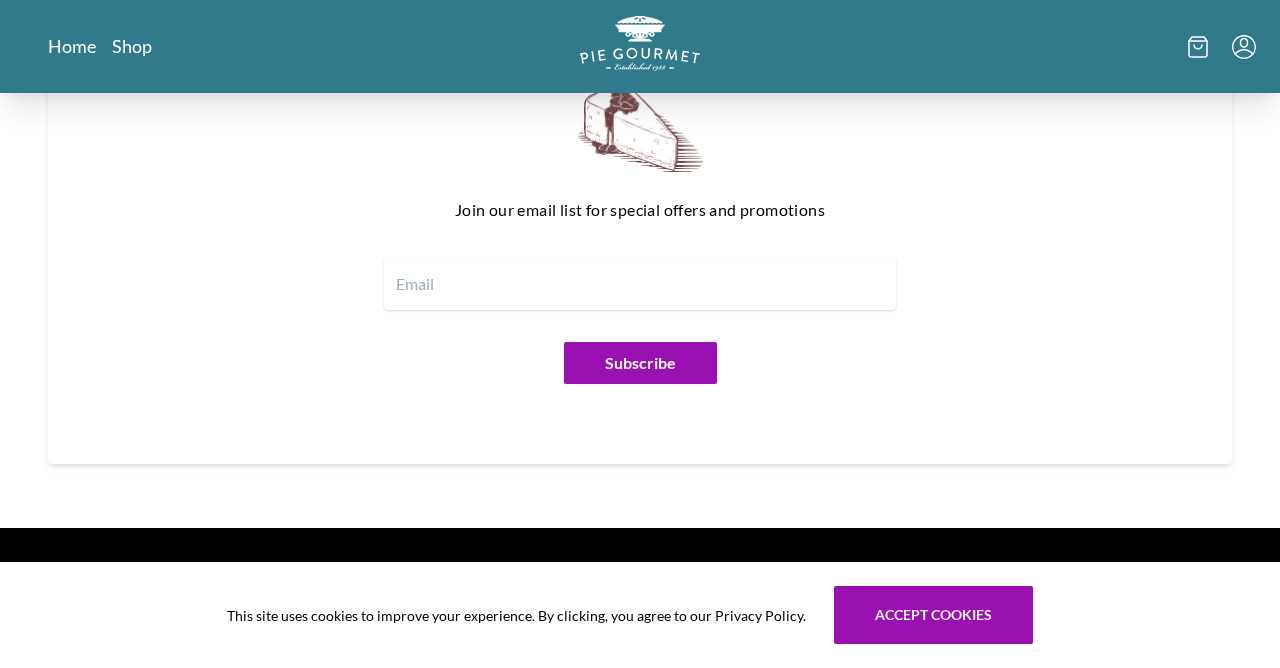 click at bounding box center [640, 284] 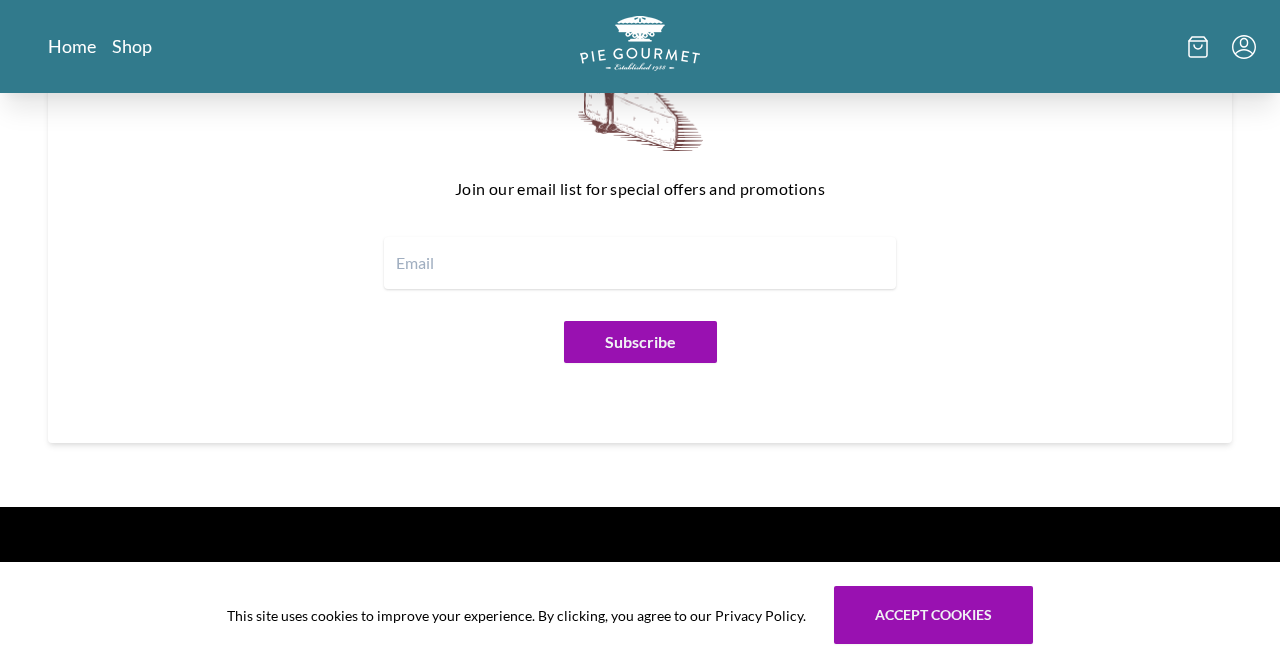 scroll, scrollTop: 2435, scrollLeft: 0, axis: vertical 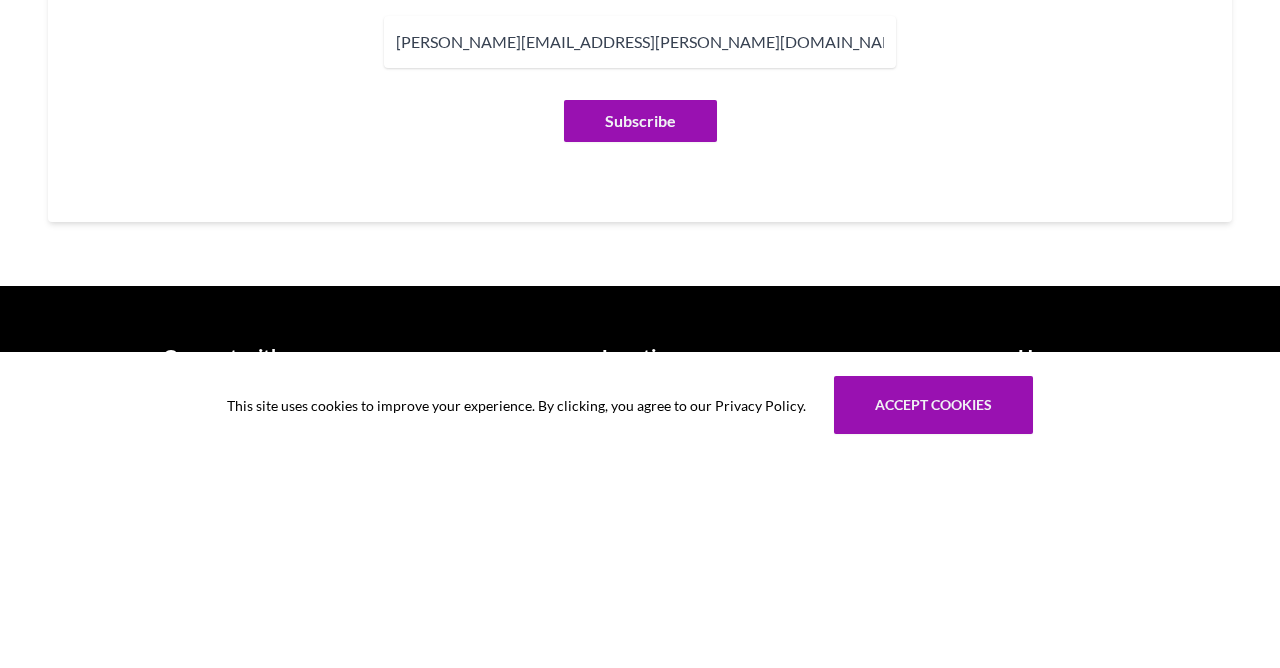 type on "[PERSON_NAME][EMAIL_ADDRESS][PERSON_NAME][DOMAIN_NAME]" 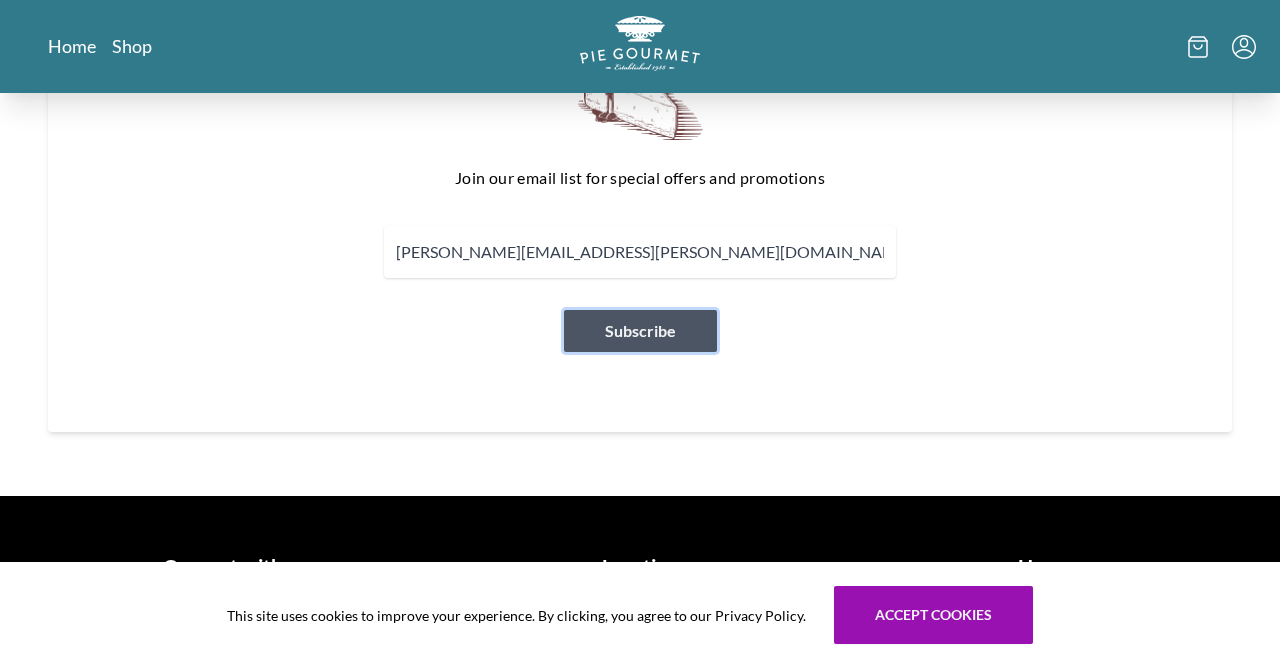 click at bounding box center [640, 95] 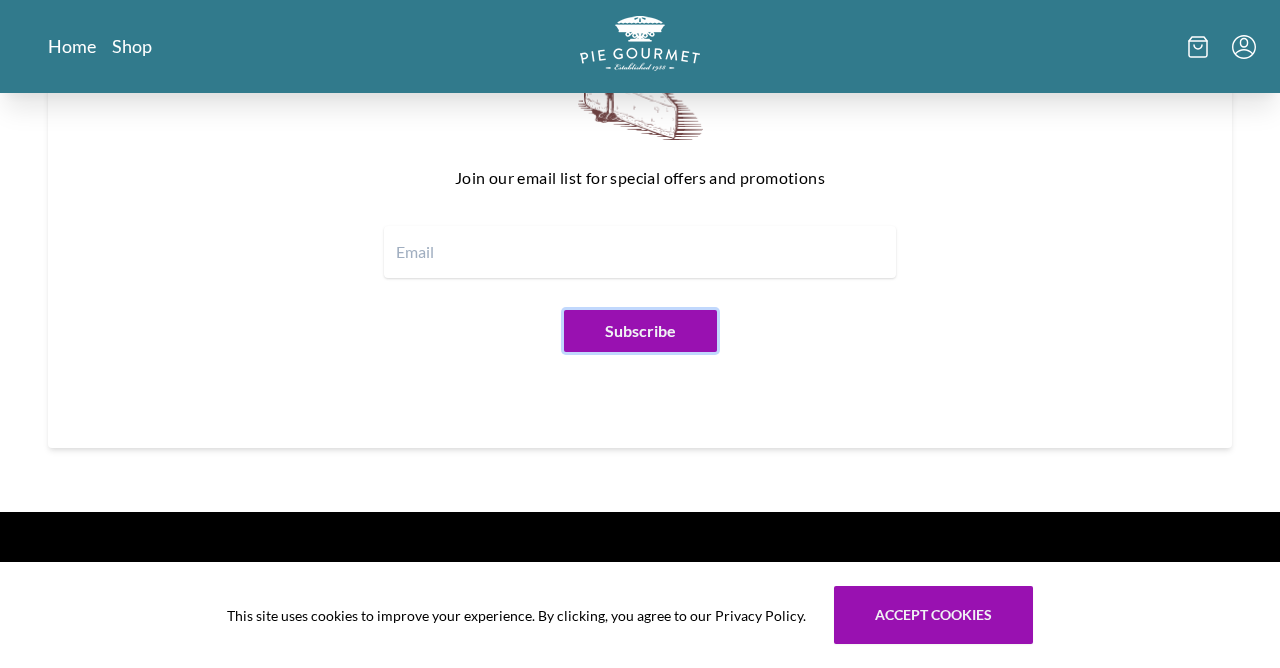 scroll, scrollTop: 2419, scrollLeft: 0, axis: vertical 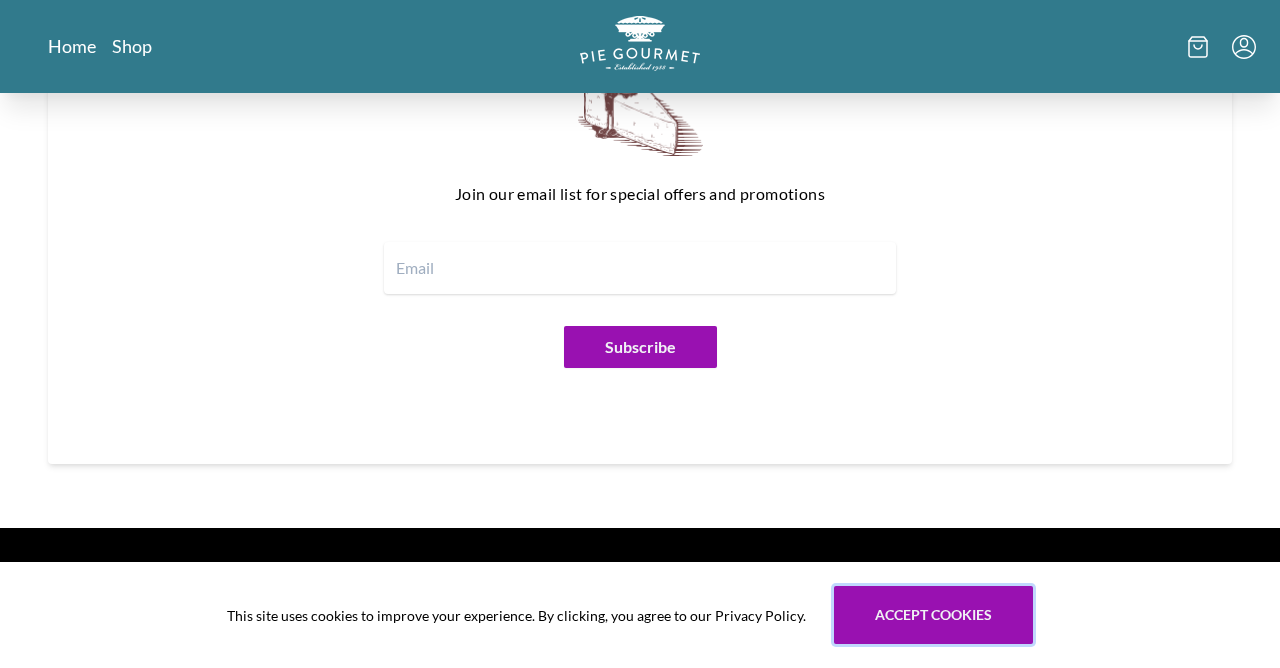 click on "Accept cookies" at bounding box center (933, 615) 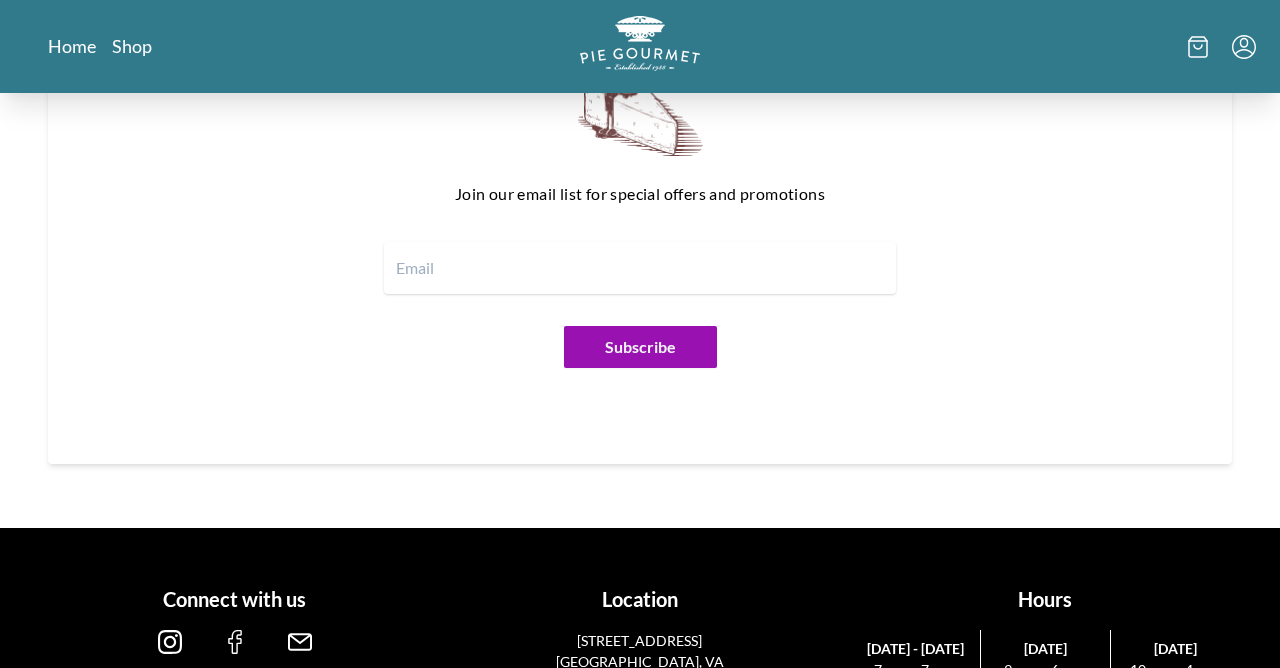 click at bounding box center (640, 268) 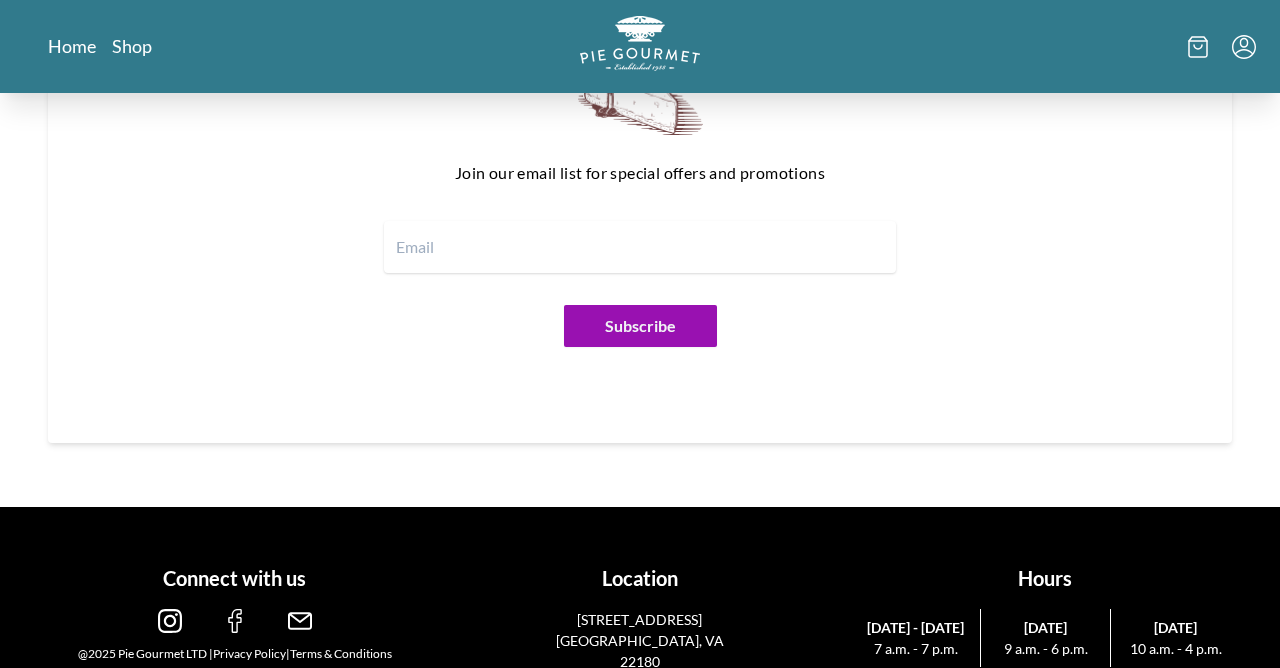 scroll, scrollTop: 2451, scrollLeft: 0, axis: vertical 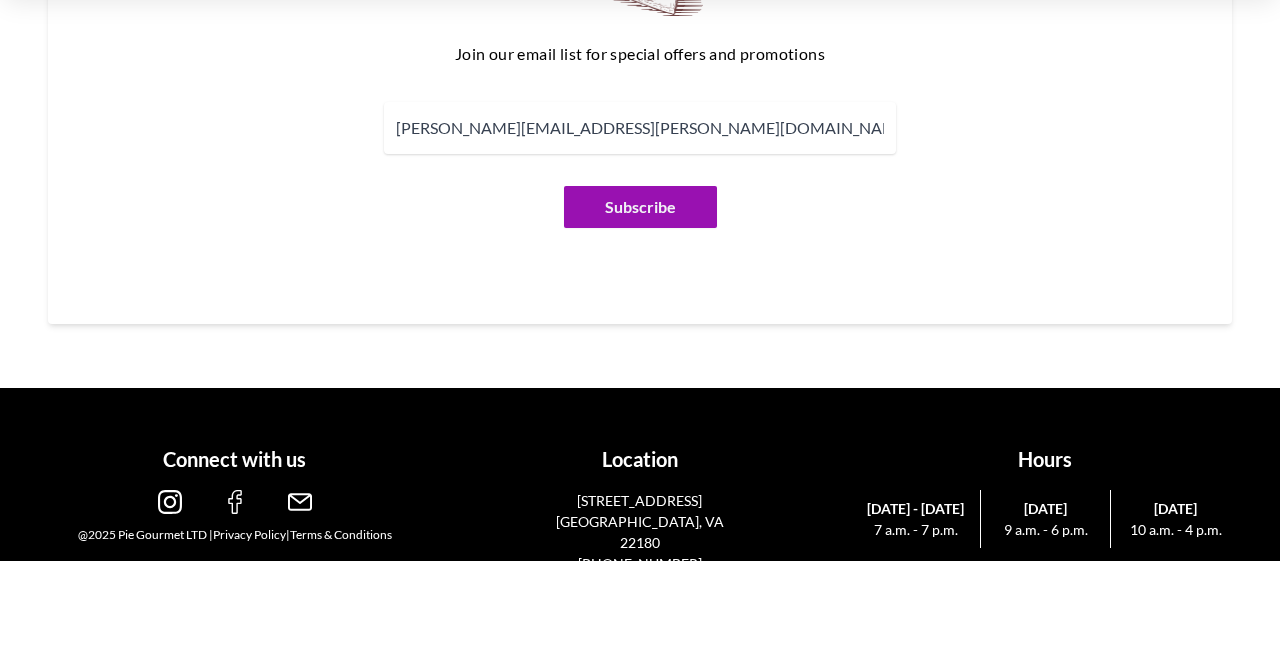 type on "[PERSON_NAME][EMAIL_ADDRESS][PERSON_NAME][DOMAIN_NAME]" 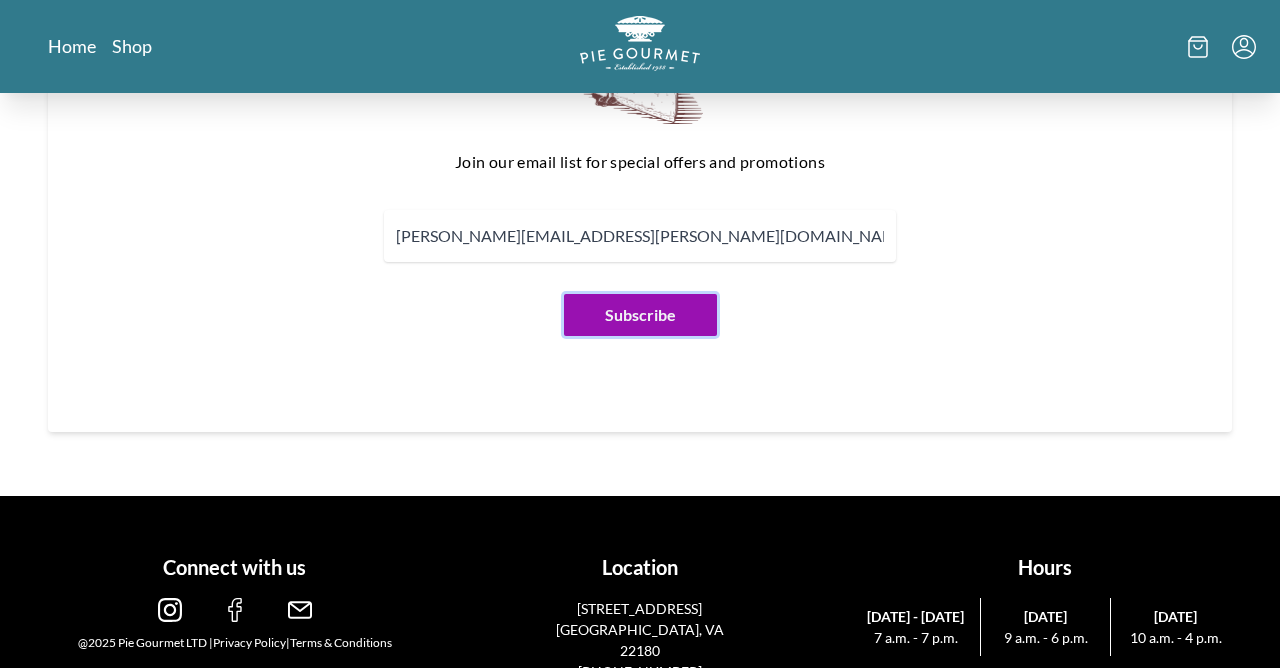 click on "[PERSON_NAME][EMAIL_ADDRESS][PERSON_NAME][DOMAIN_NAME]" at bounding box center (640, 236) 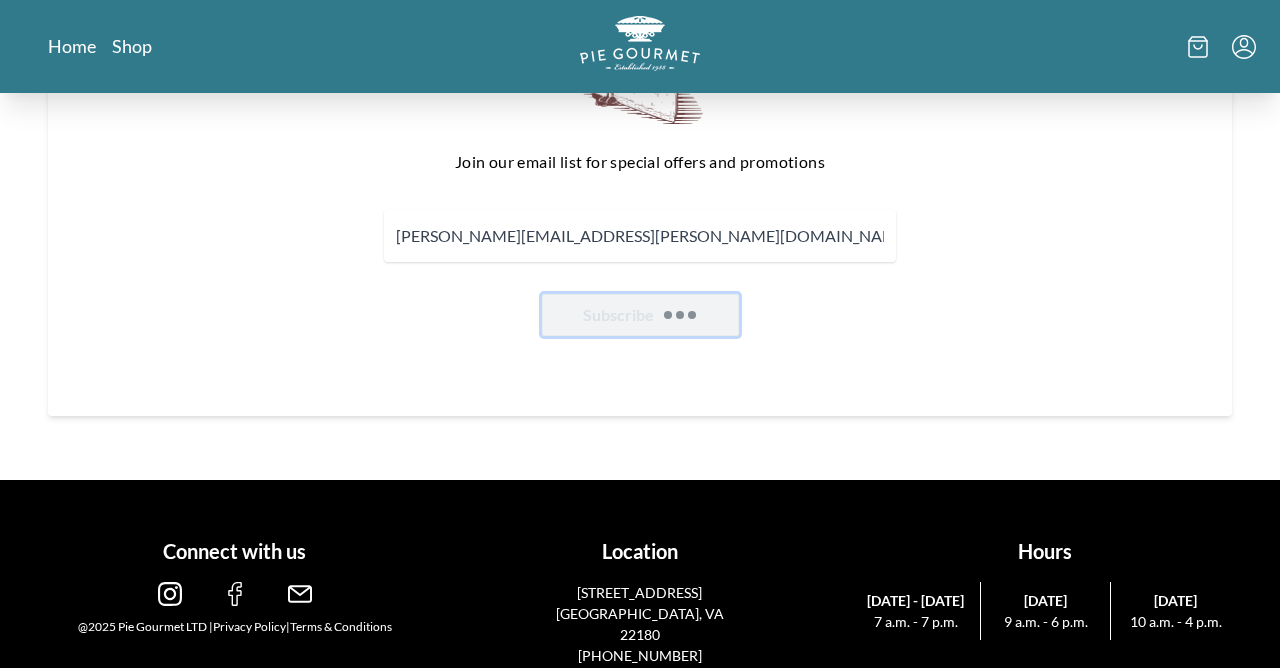 type 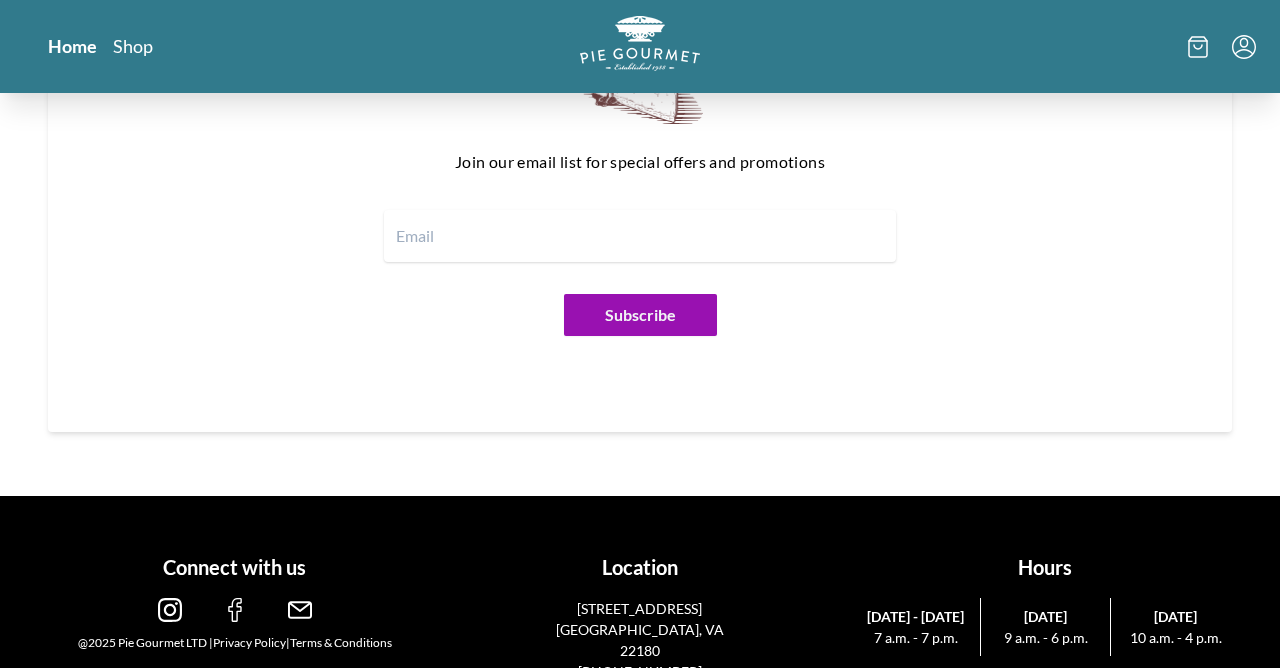 click on "Home" at bounding box center (72, 46) 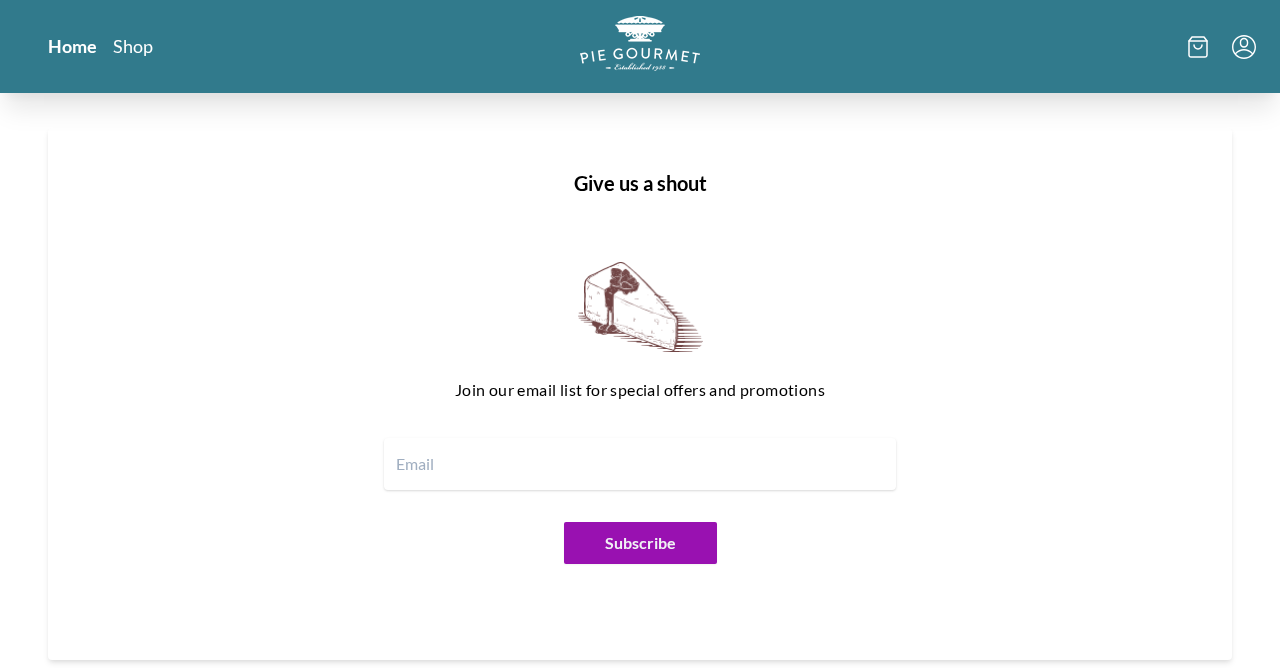 scroll, scrollTop: 2419, scrollLeft: 0, axis: vertical 